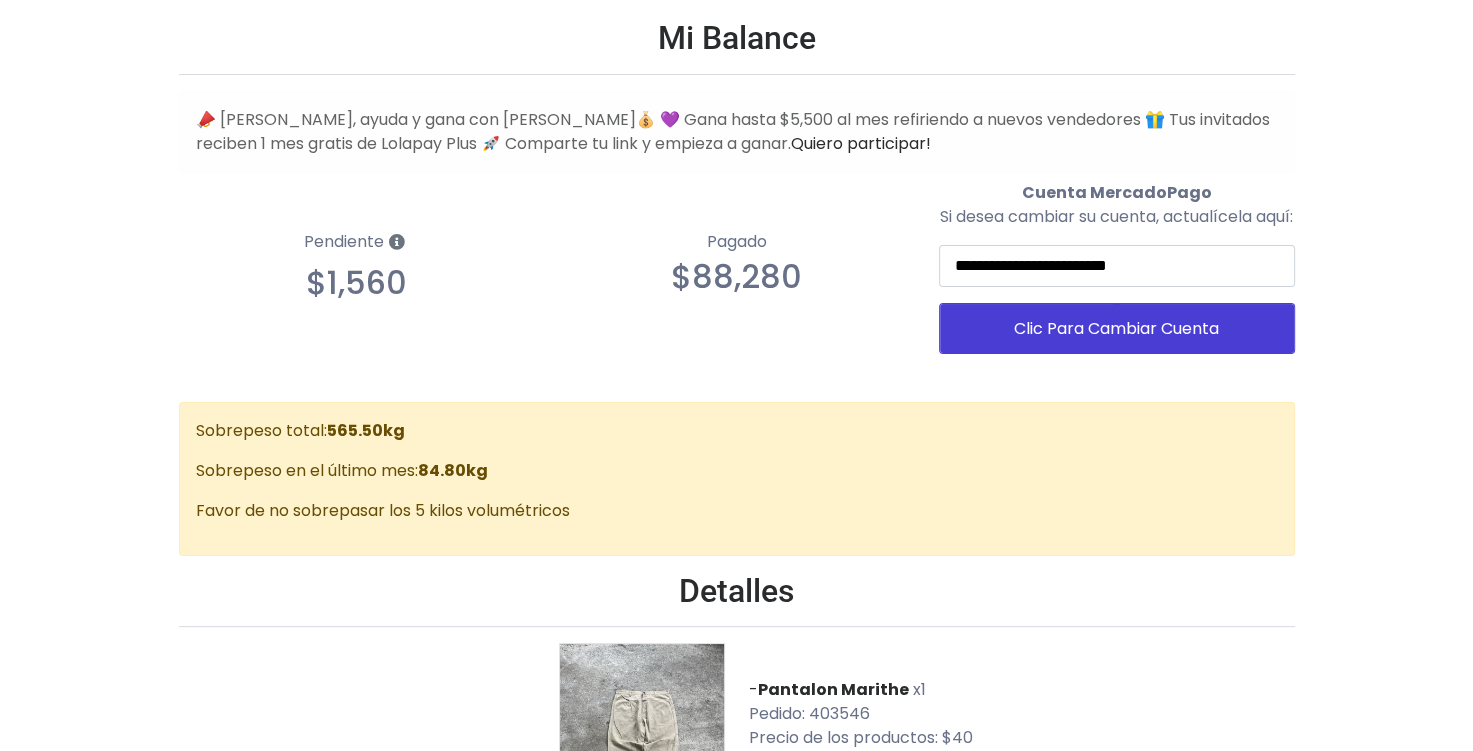 scroll, scrollTop: 0, scrollLeft: 0, axis: both 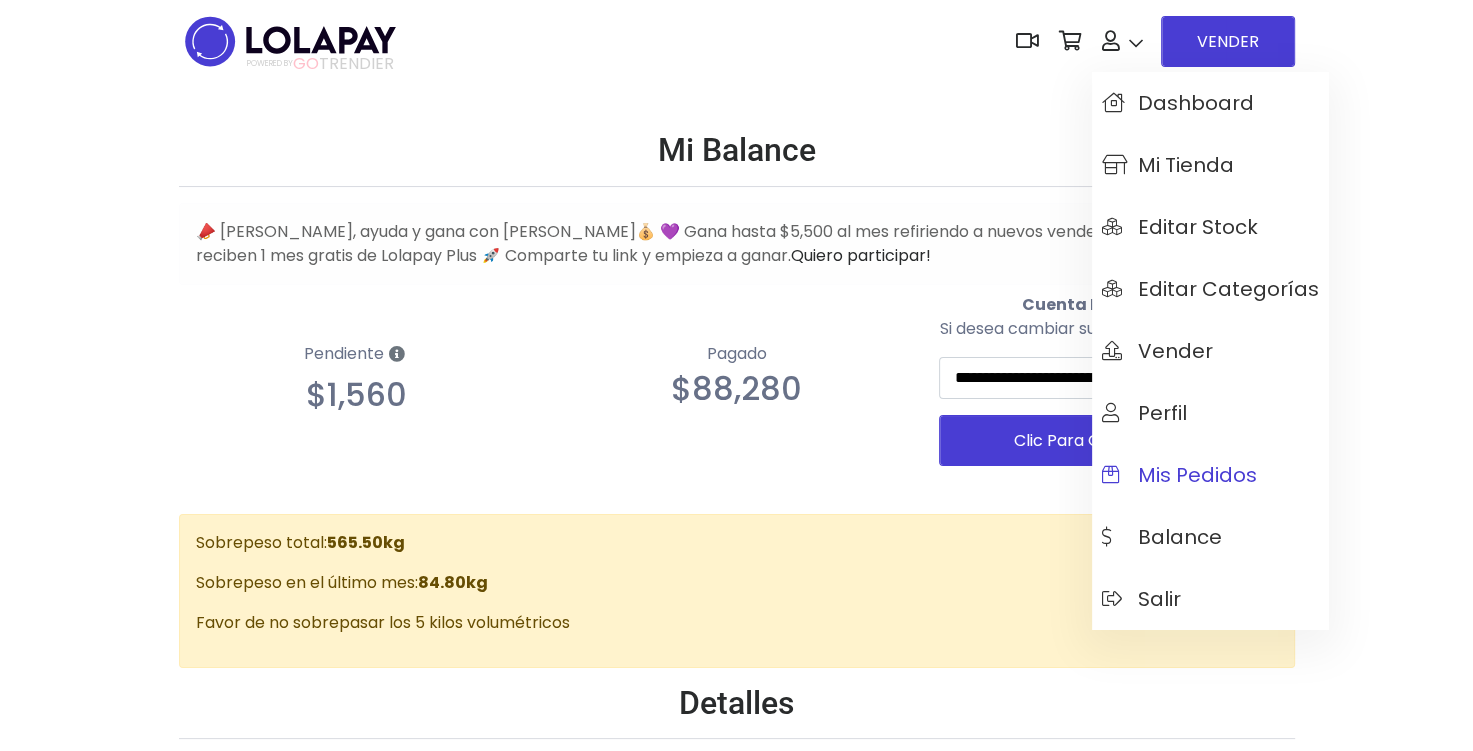 click on "Mis pedidos" at bounding box center (1179, 475) 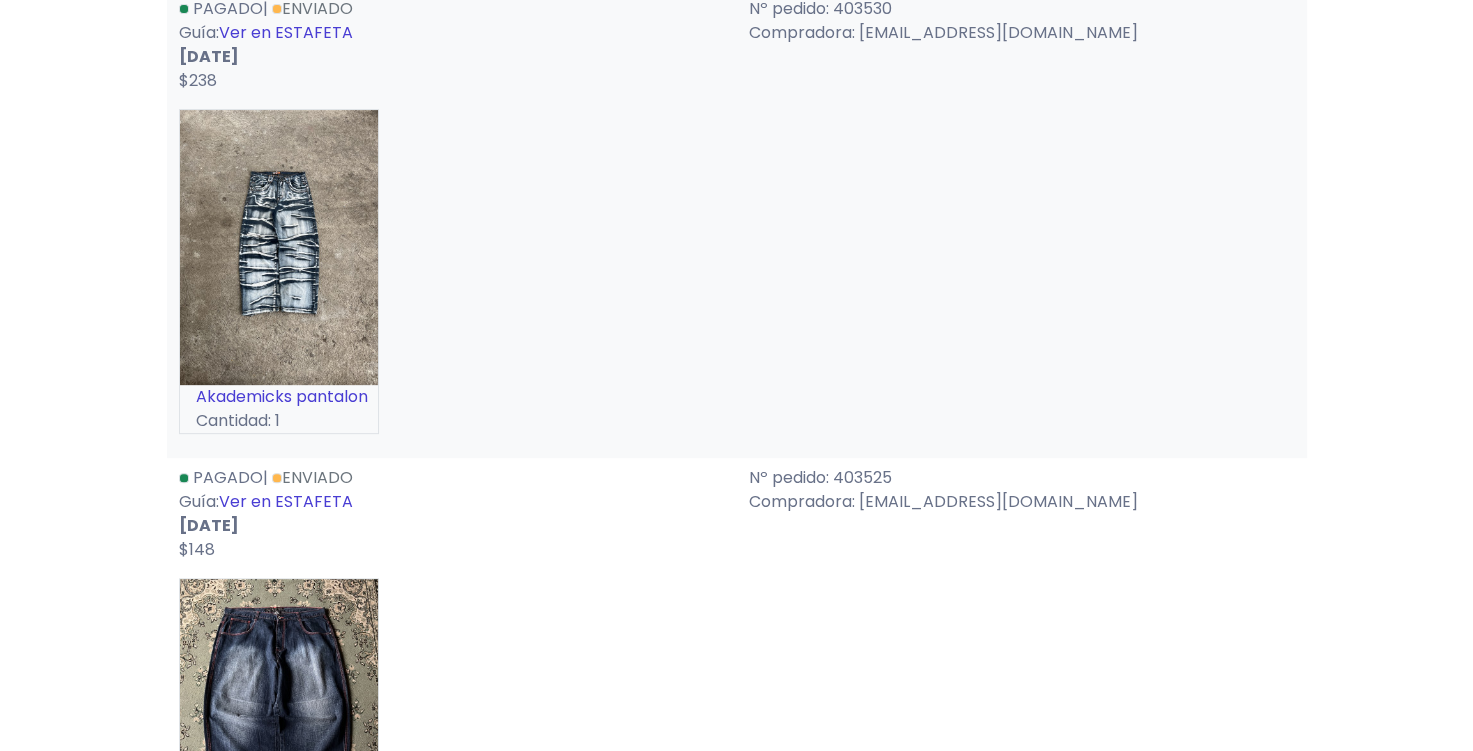 scroll, scrollTop: 1000, scrollLeft: 0, axis: vertical 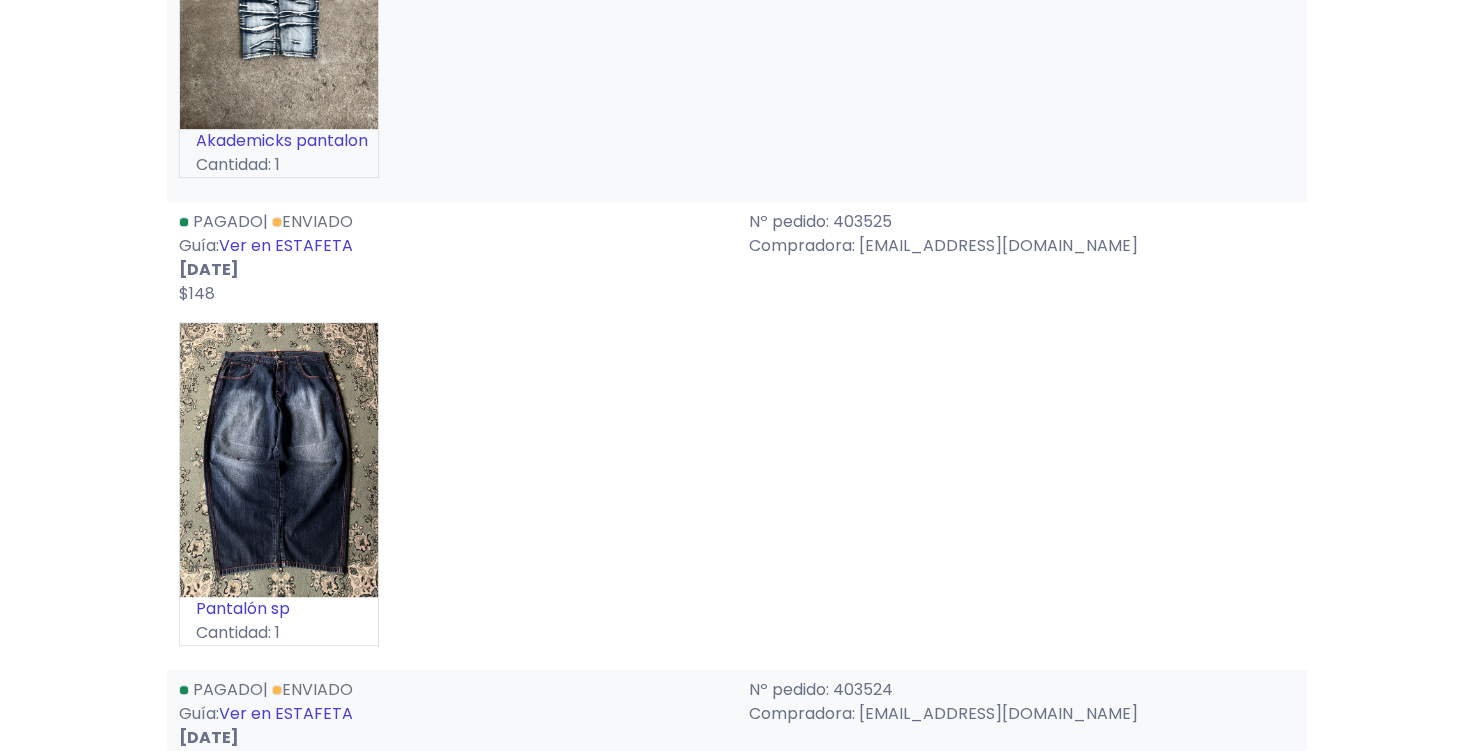 click on "Pantalón sp
Cantidad: 1" at bounding box center (737, 492) 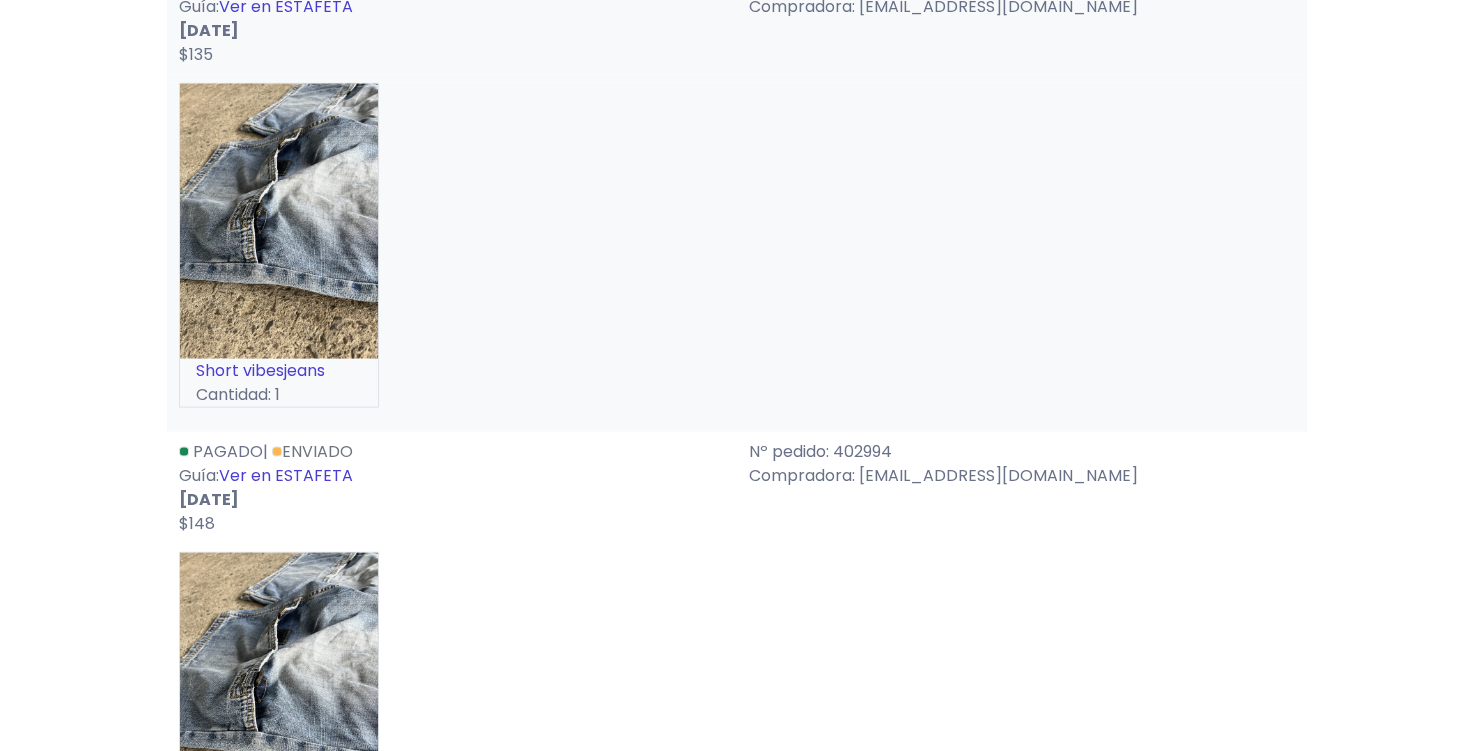 scroll, scrollTop: 11746, scrollLeft: 0, axis: vertical 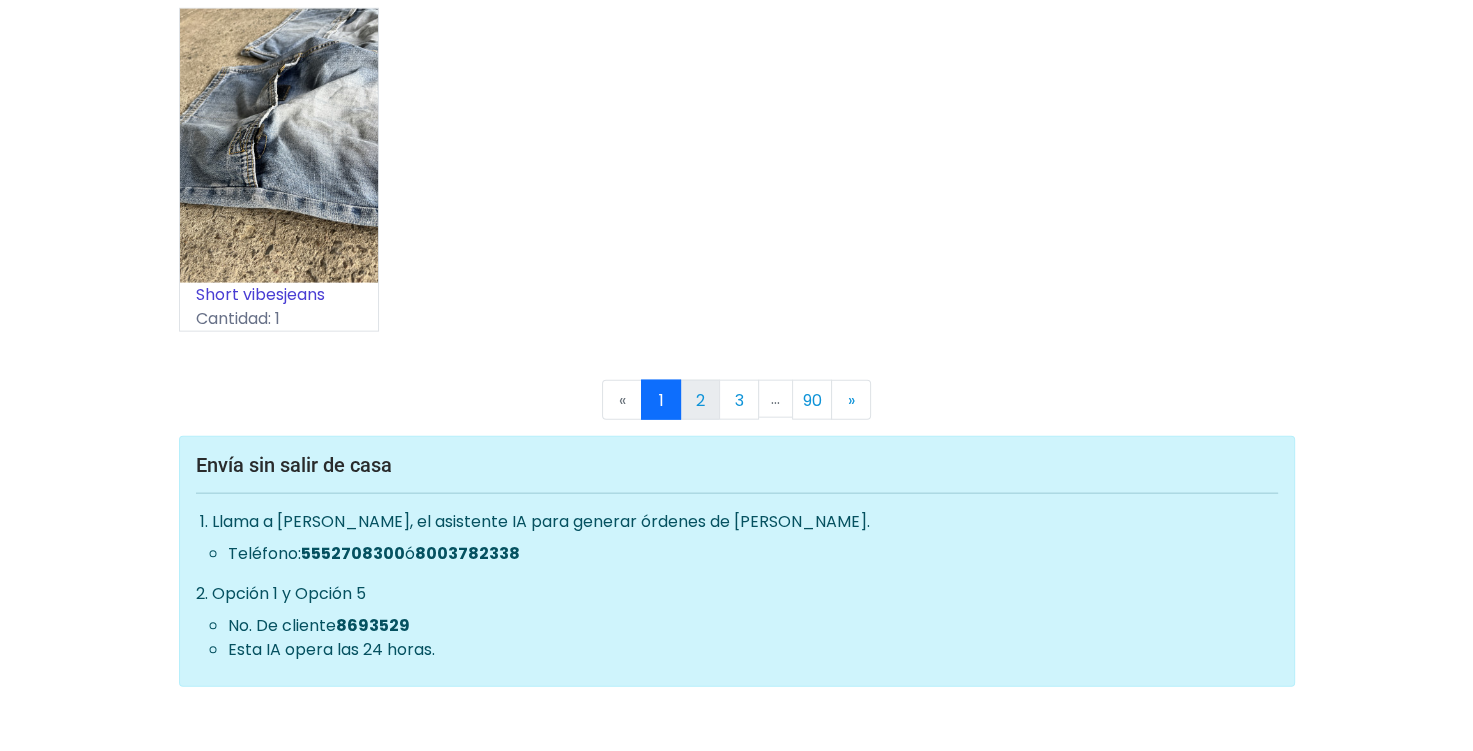 click on "2" at bounding box center (700, 400) 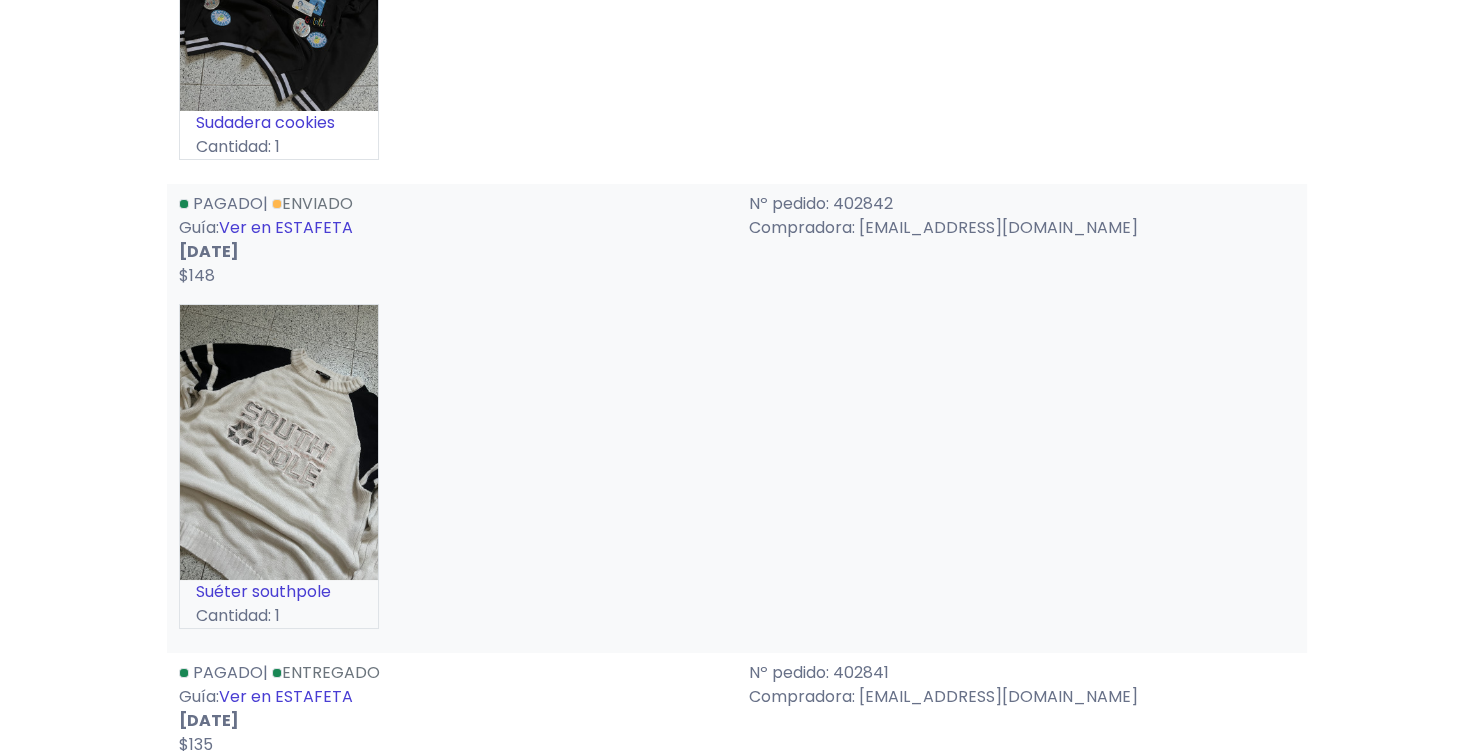 scroll, scrollTop: 7100, scrollLeft: 0, axis: vertical 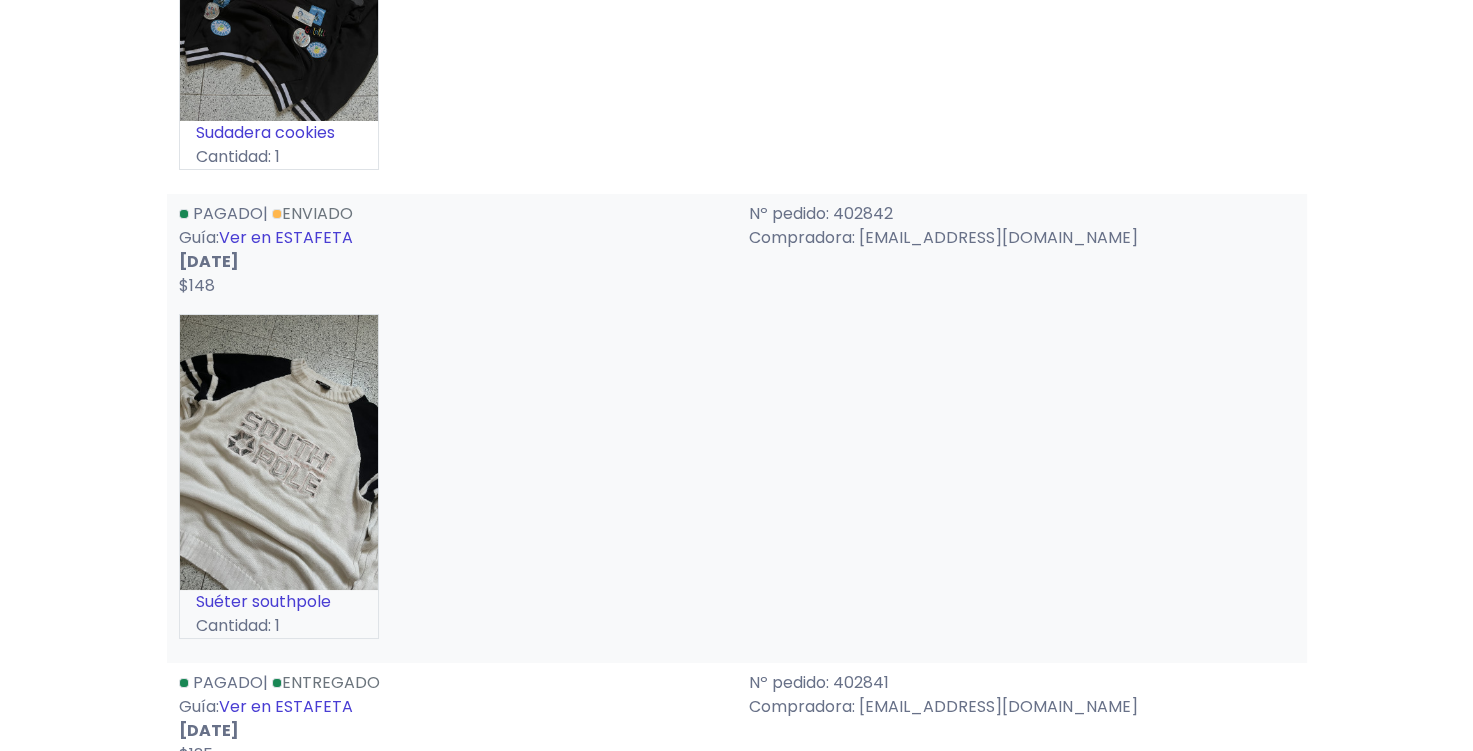 click on "Enviado" at bounding box center [312, 213] 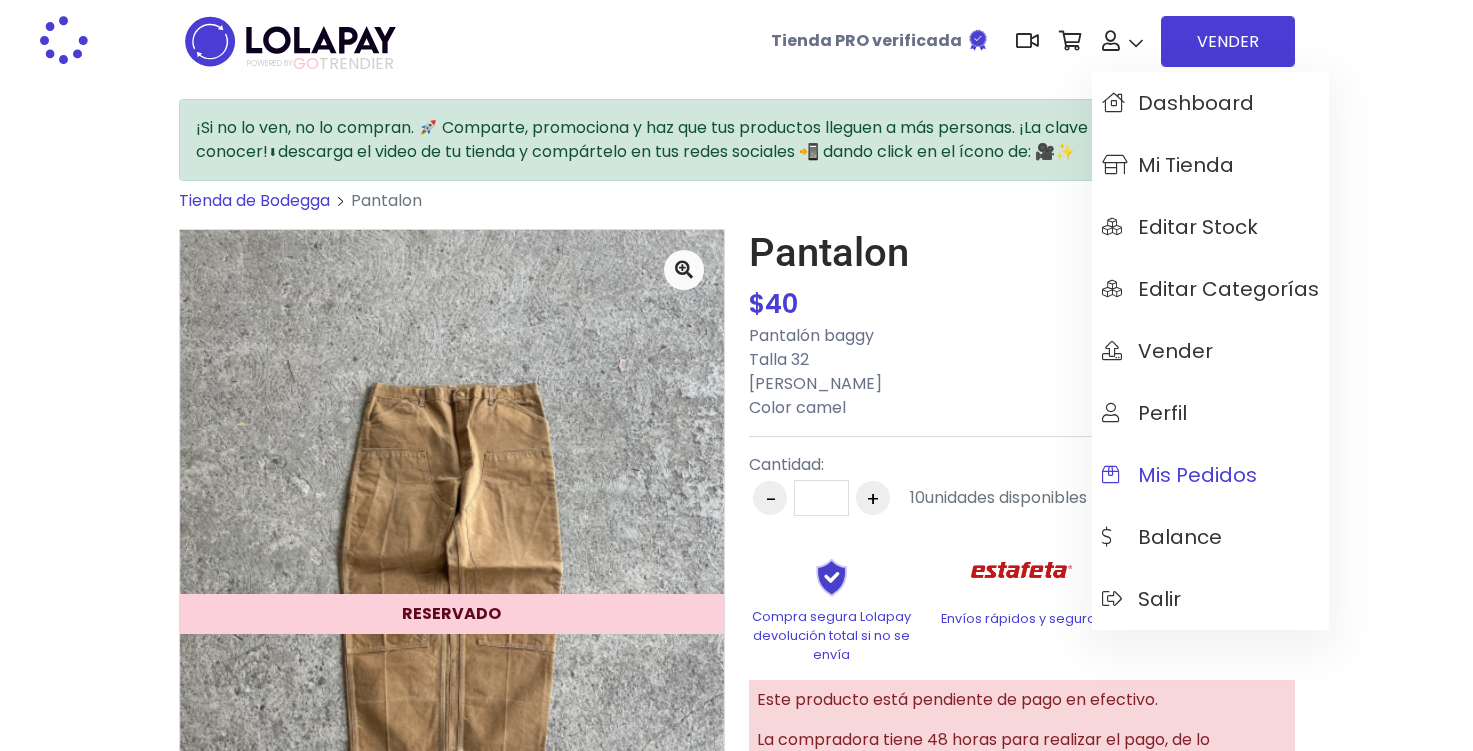 scroll, scrollTop: 0, scrollLeft: 0, axis: both 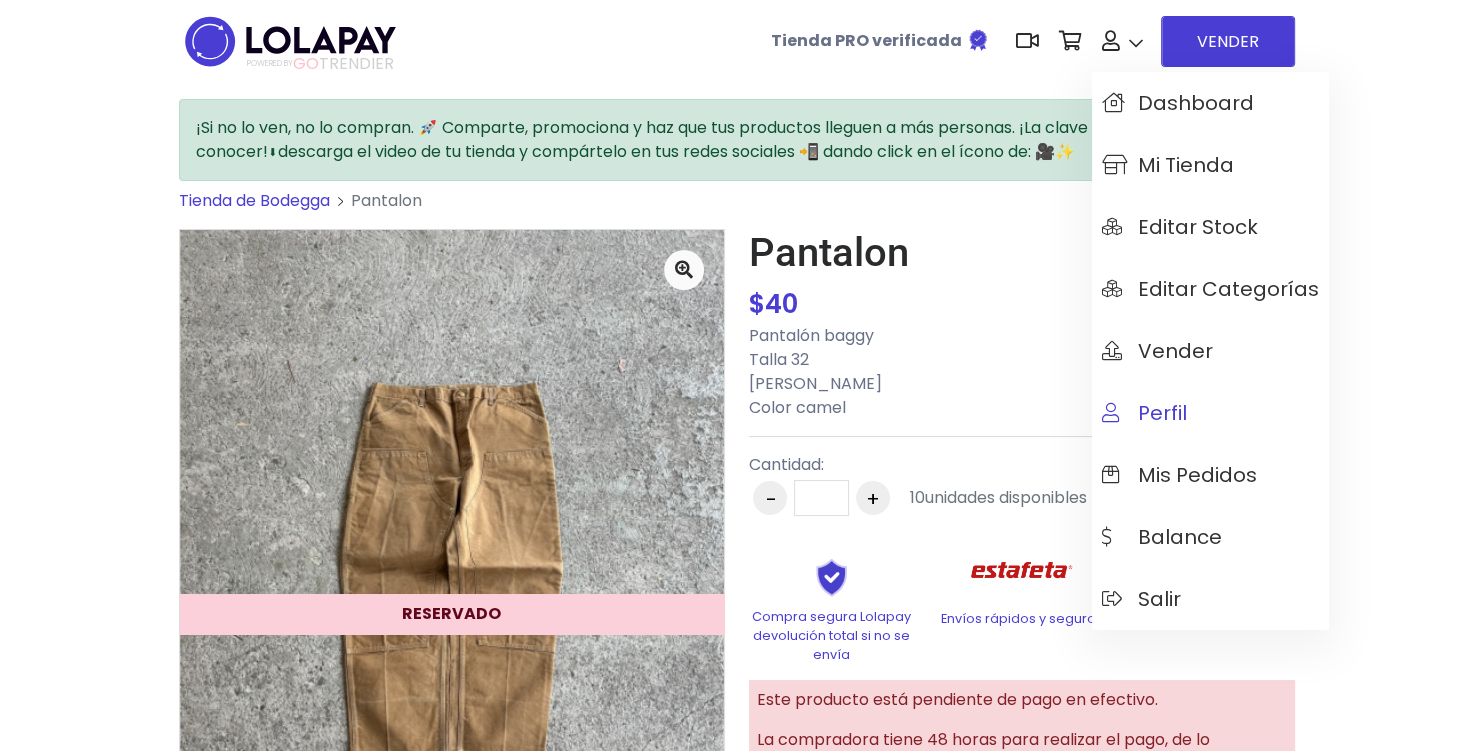 click on "Perfil" at bounding box center [1210, 413] 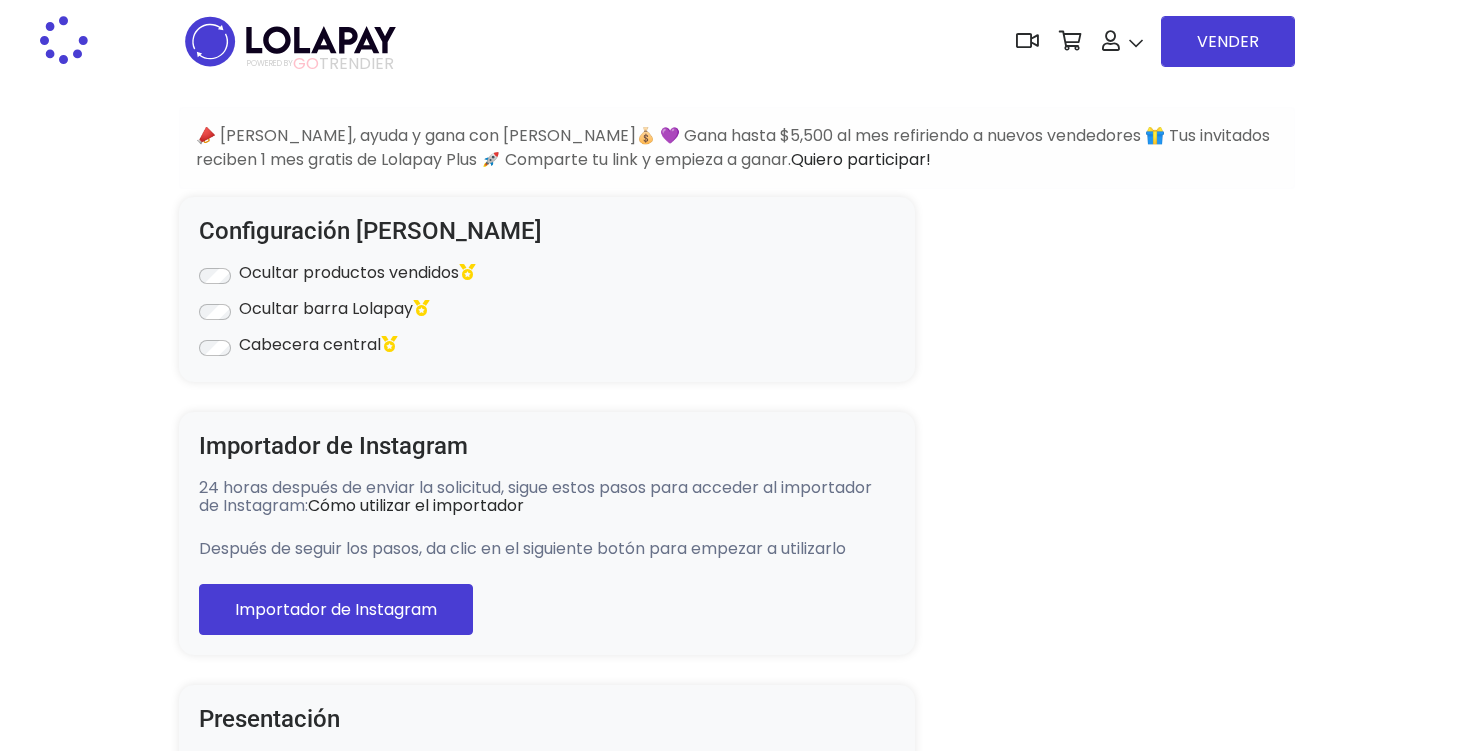 scroll, scrollTop: 0, scrollLeft: 0, axis: both 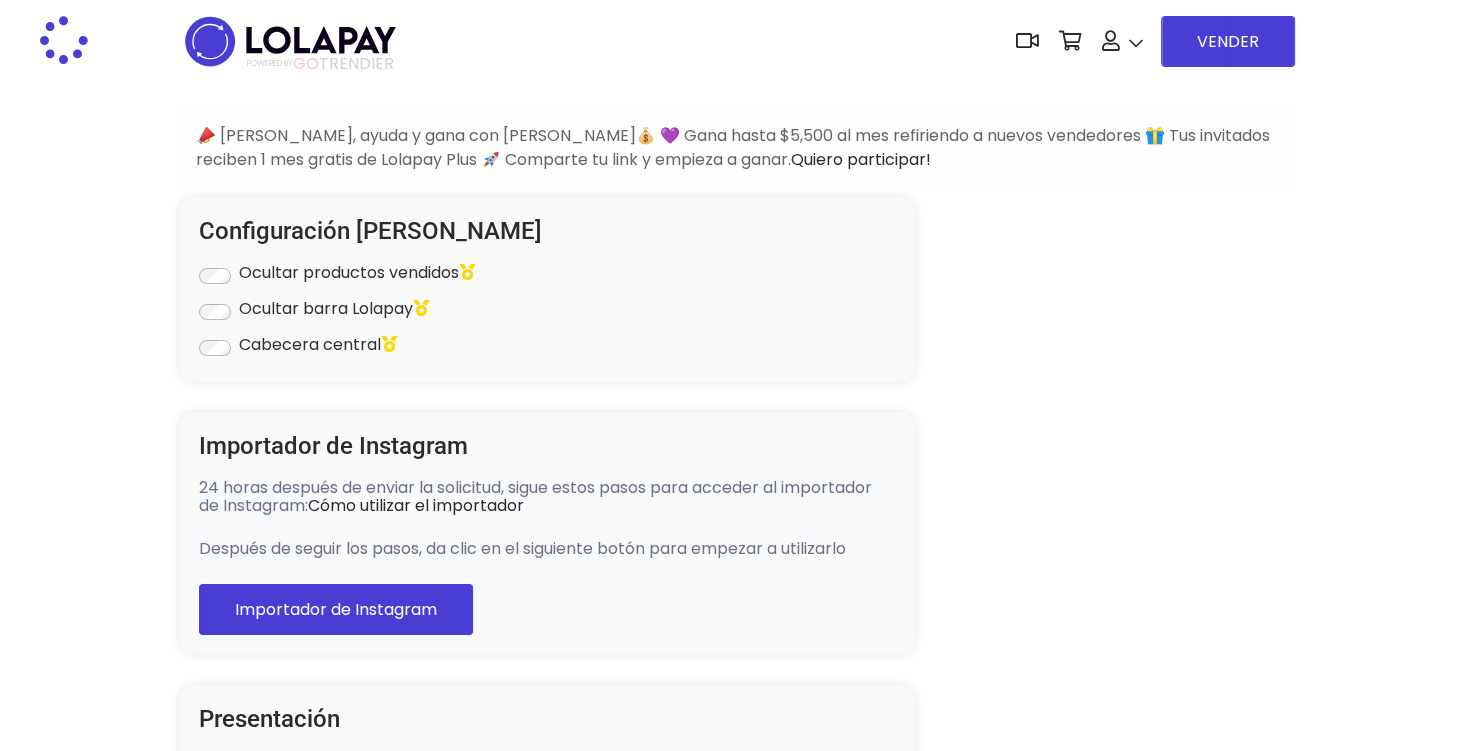 type on "**********" 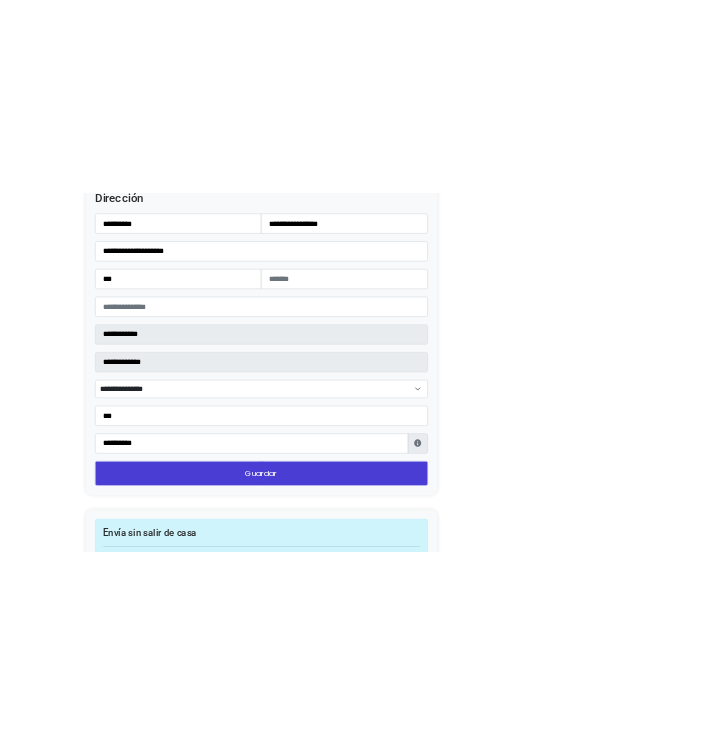 scroll, scrollTop: 2400, scrollLeft: 0, axis: vertical 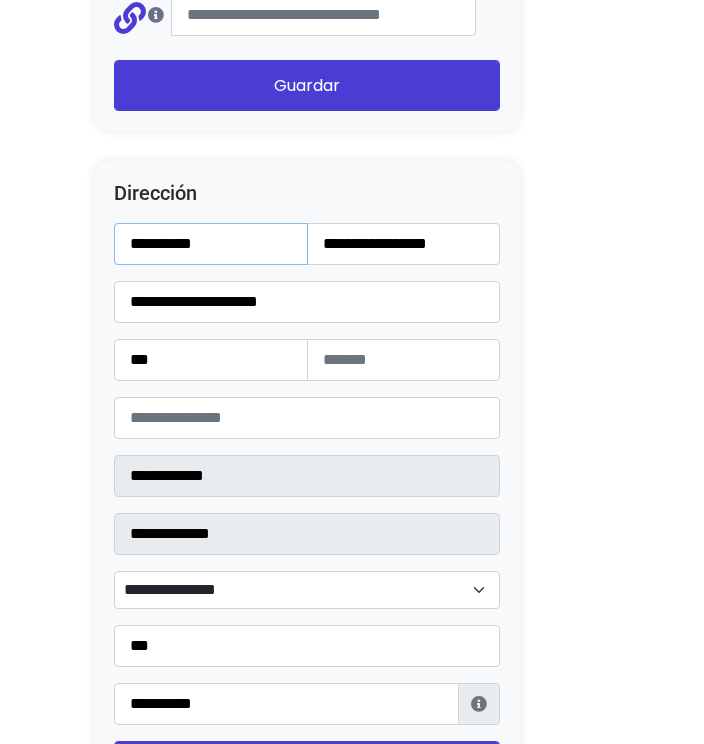 click on "**********" at bounding box center [211, 244] 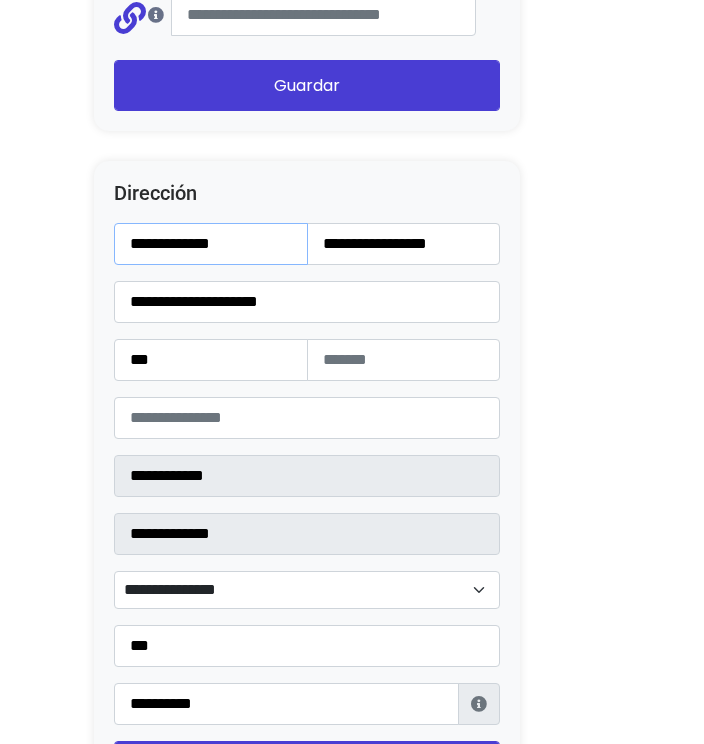 click on "**********" at bounding box center (211, 244) 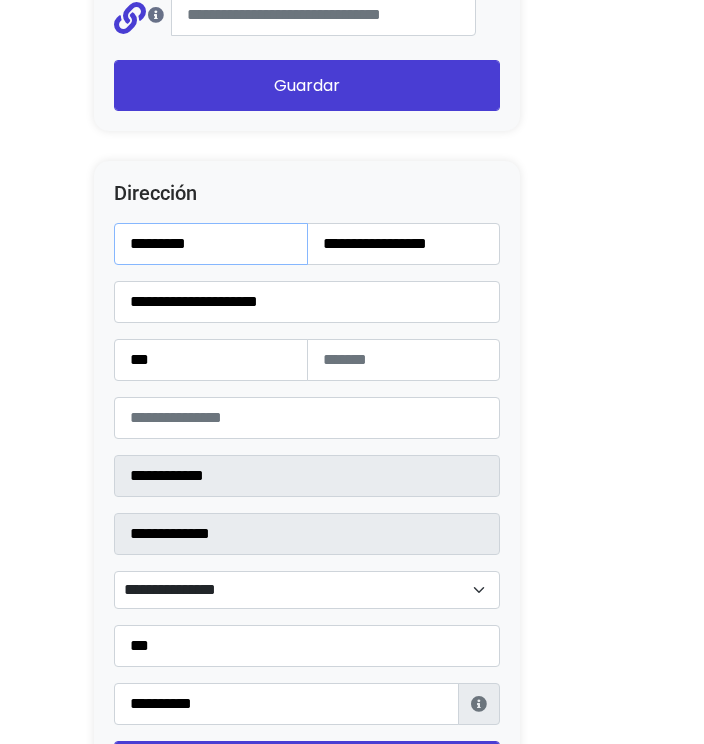 type on "********" 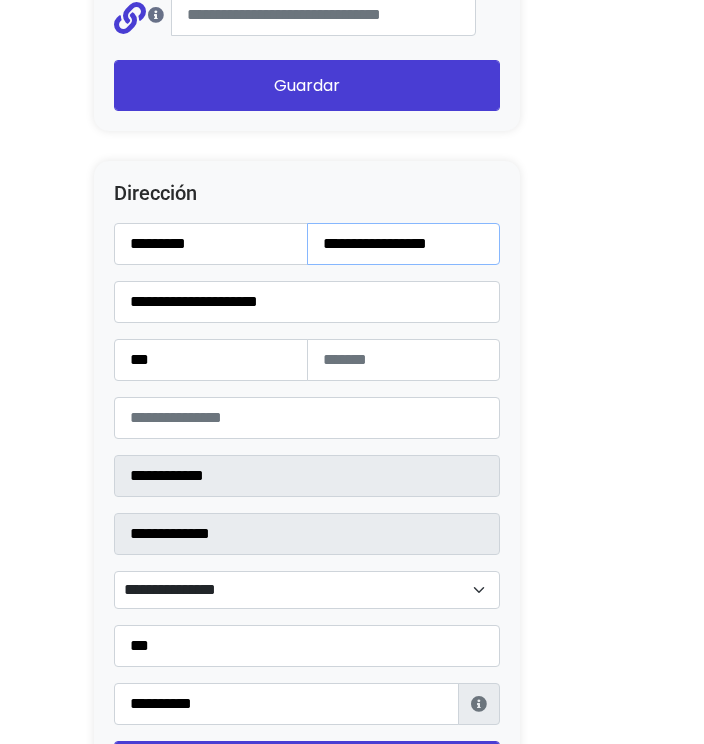 click on "**********" at bounding box center (404, 244) 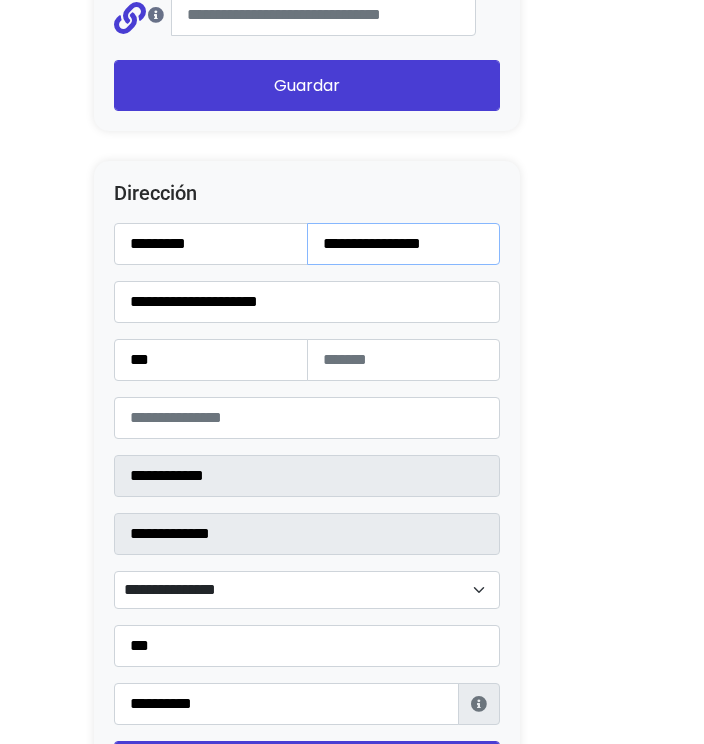 type on "**********" 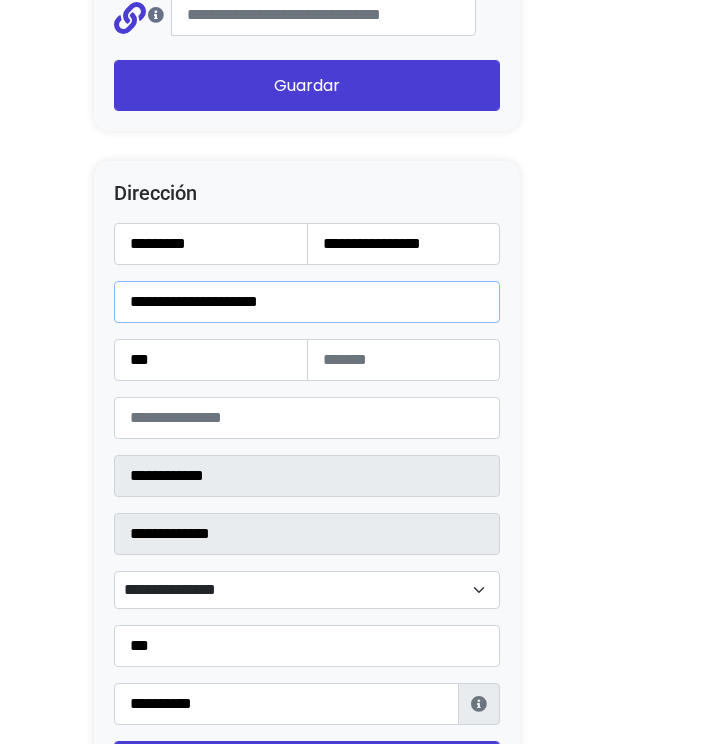 click on "**********" at bounding box center [307, 302] 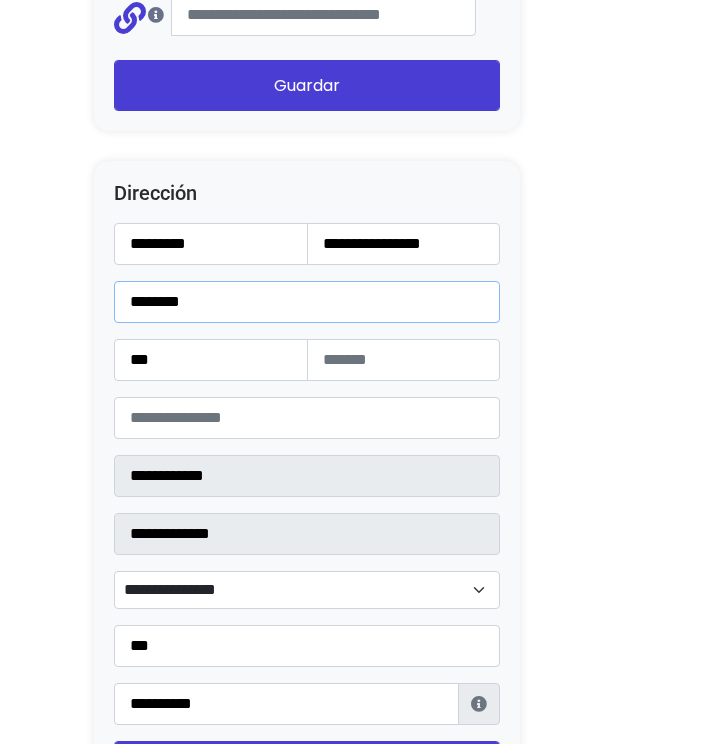 type on "********" 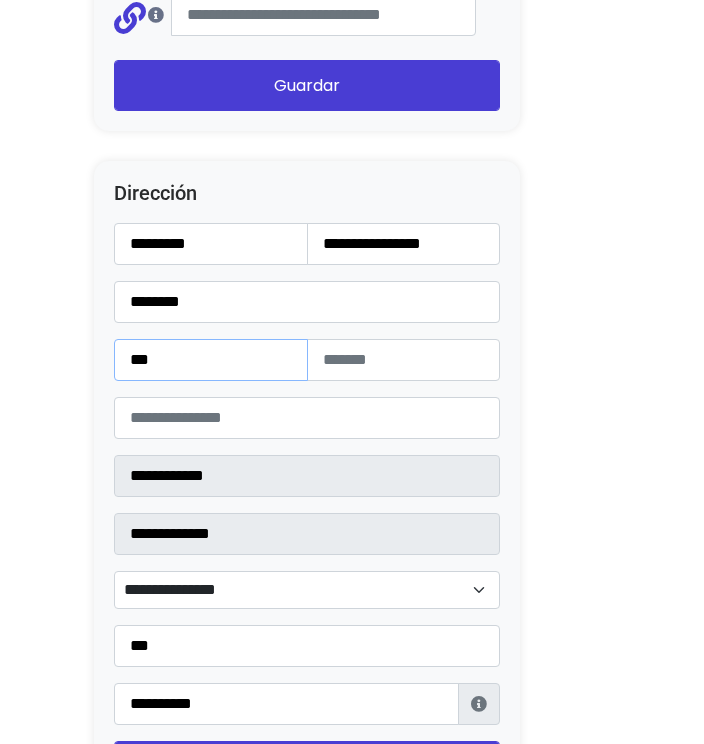 click on "***" at bounding box center [211, 360] 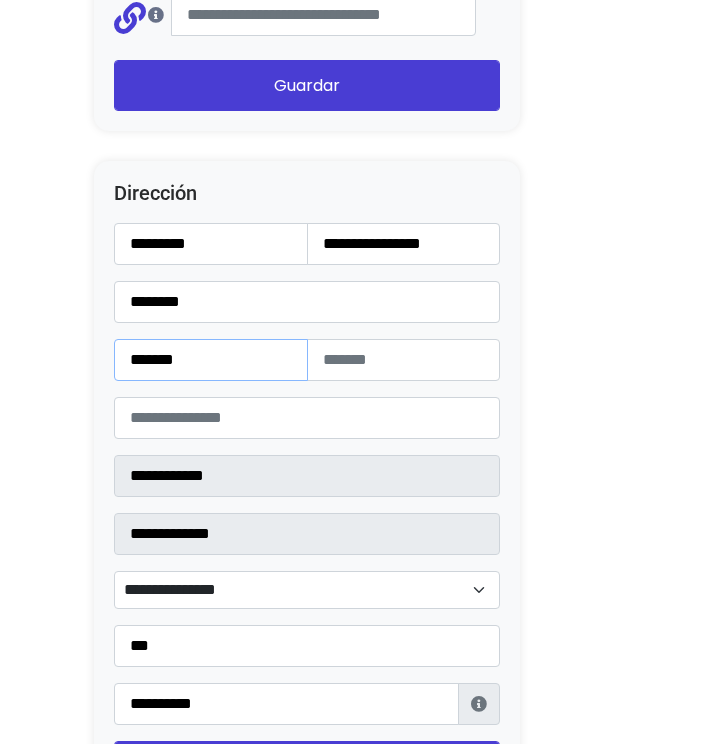 click on "******" at bounding box center (211, 360) 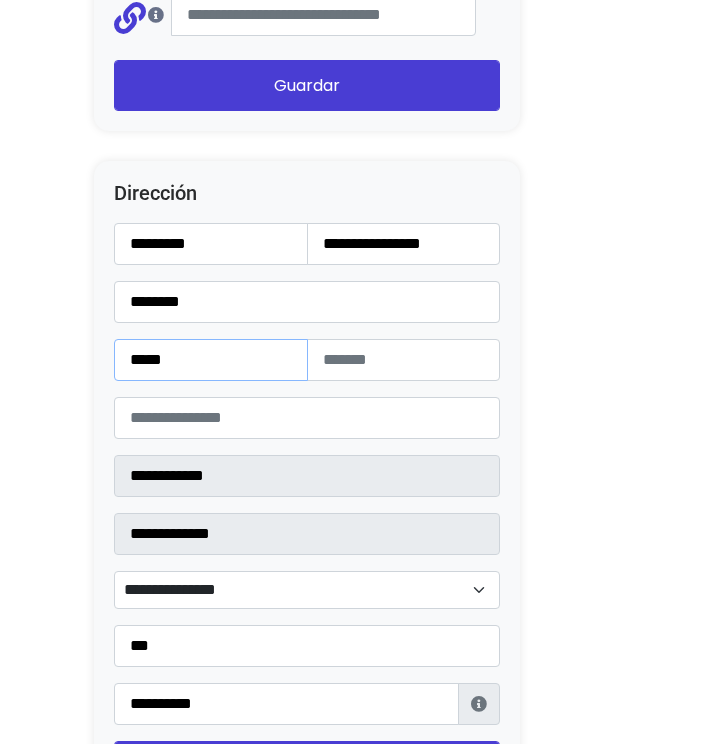 type on "****" 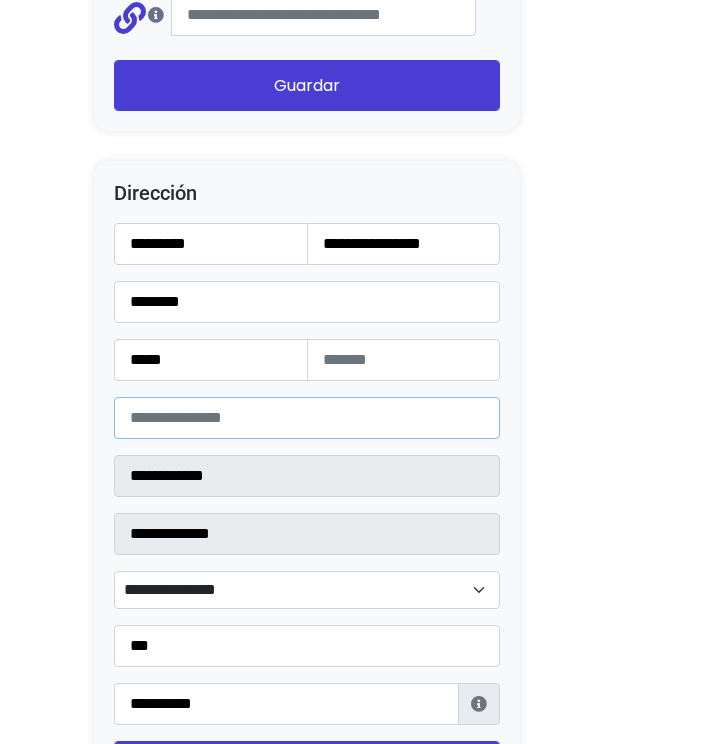 click on "*****" at bounding box center [307, 418] 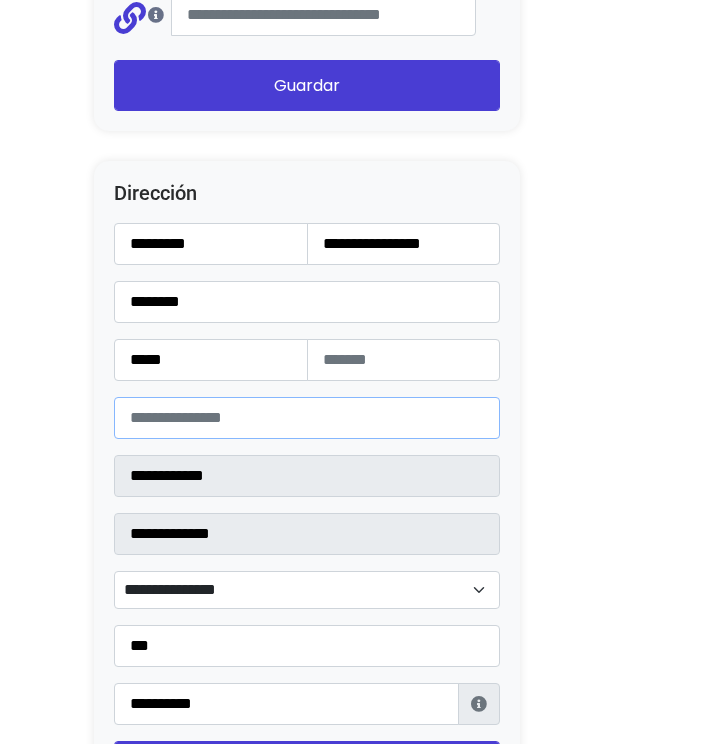 type on "*****" 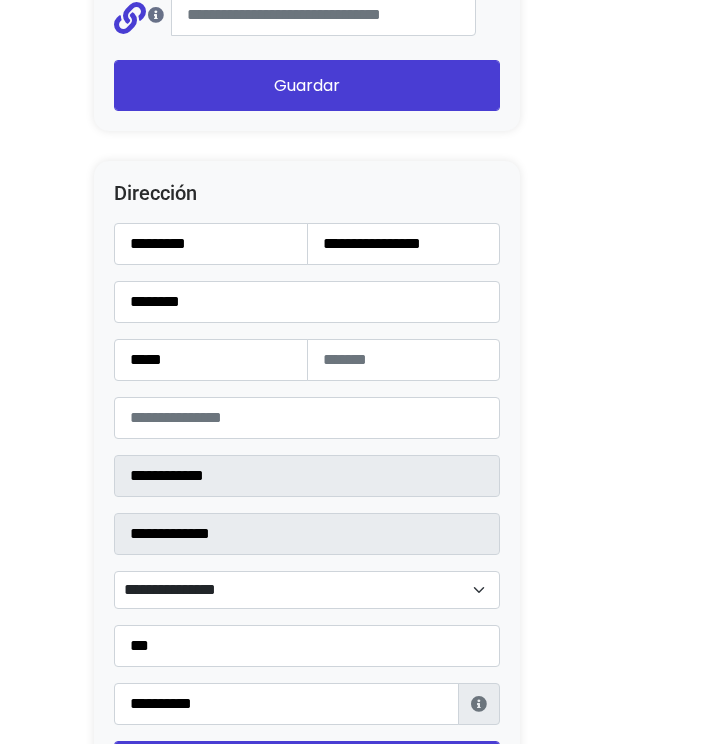 click on "Configuración de Tienda
Ocultar productos vendidos
Ocultar barra Lolapay
Cabecera central
Importador de Instagram
24 horas después de enviar la solicitud, sigue estos pasos para acceder al importador de Instagram:  Cómo utilizar el importador
Después de seguir los pasos, da clic en el siguiente botón para empezar a utilizarlo
Importador de Instagram
Presentación
Esta es una descripción corta de tu tienda, da clic sobre el texto y sobre la imagen para modificarla." at bounding box center [352, -463] 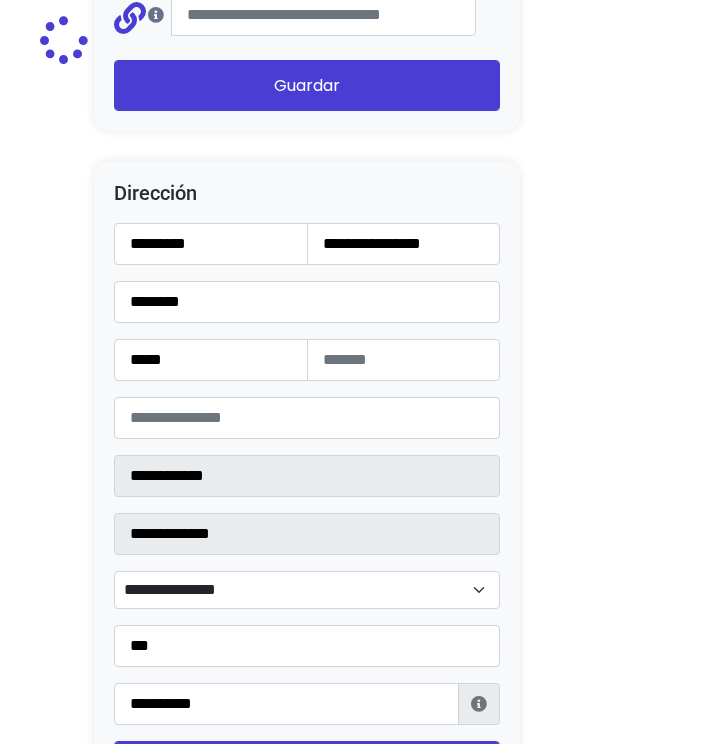 type on "**********" 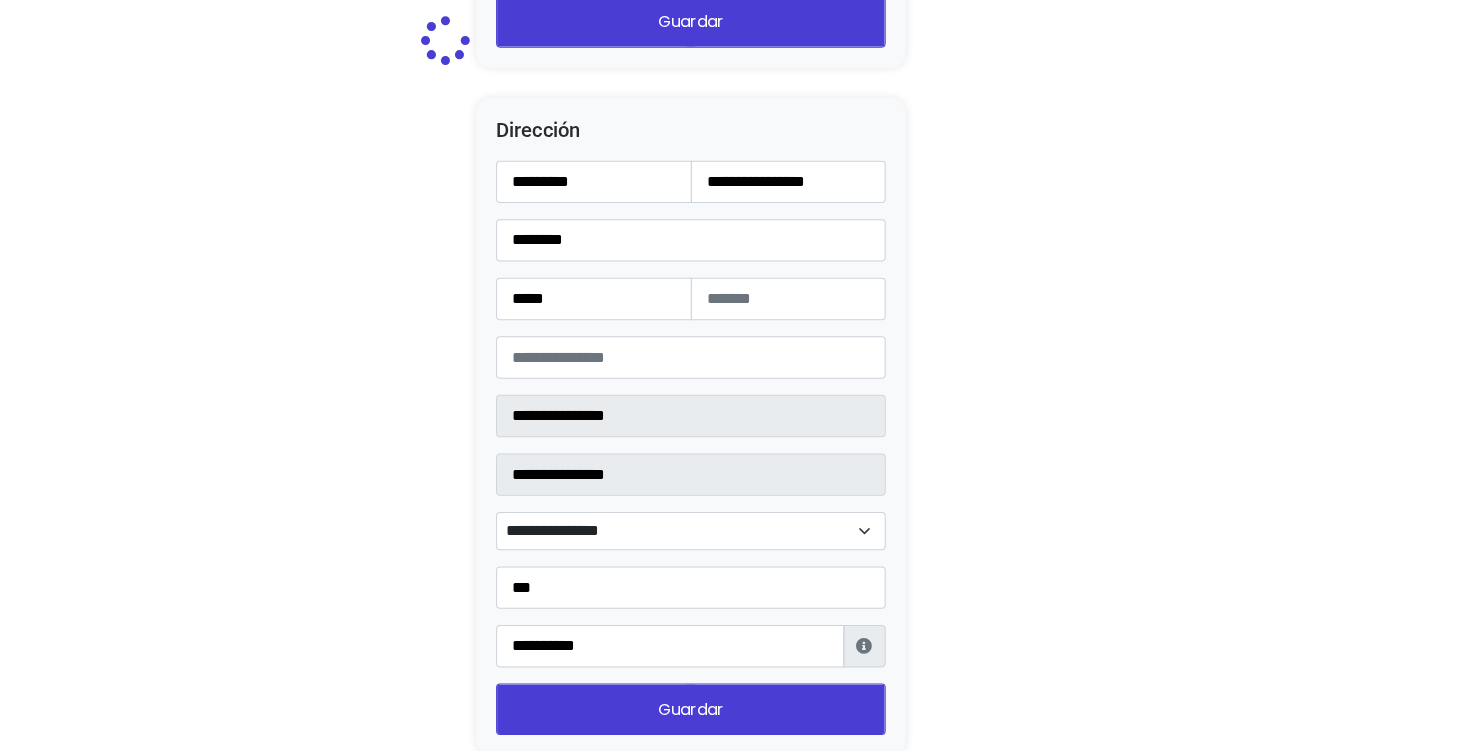 scroll, scrollTop: 2500, scrollLeft: 0, axis: vertical 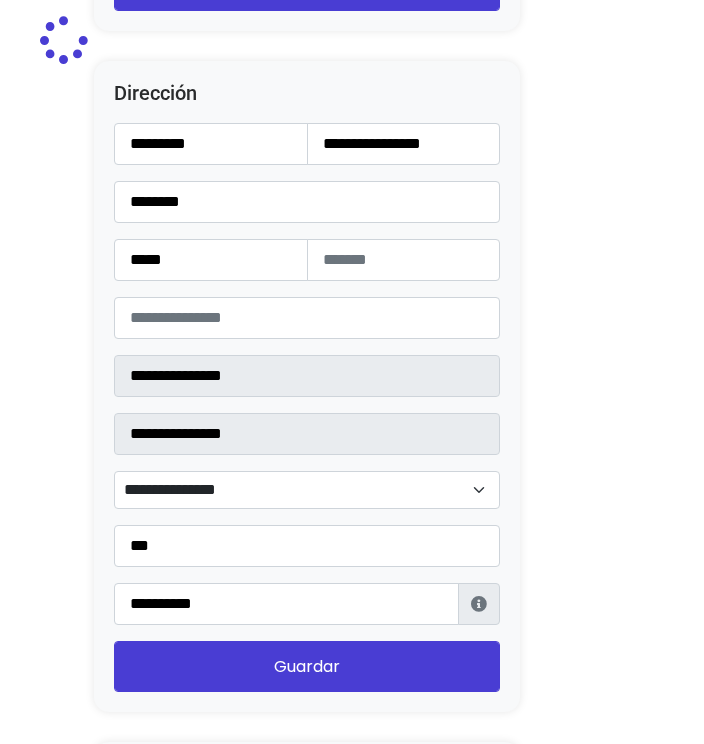select 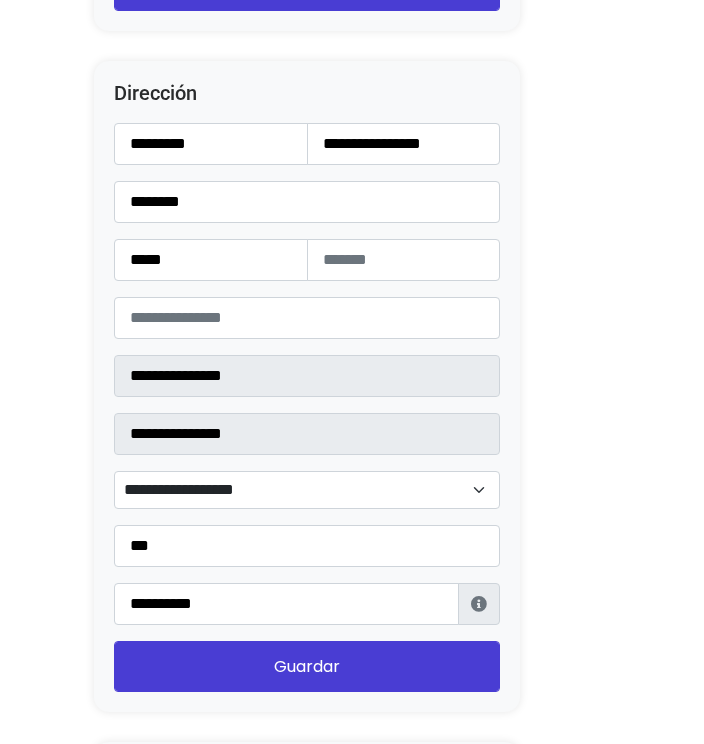 click on "**********" at bounding box center [307, 490] 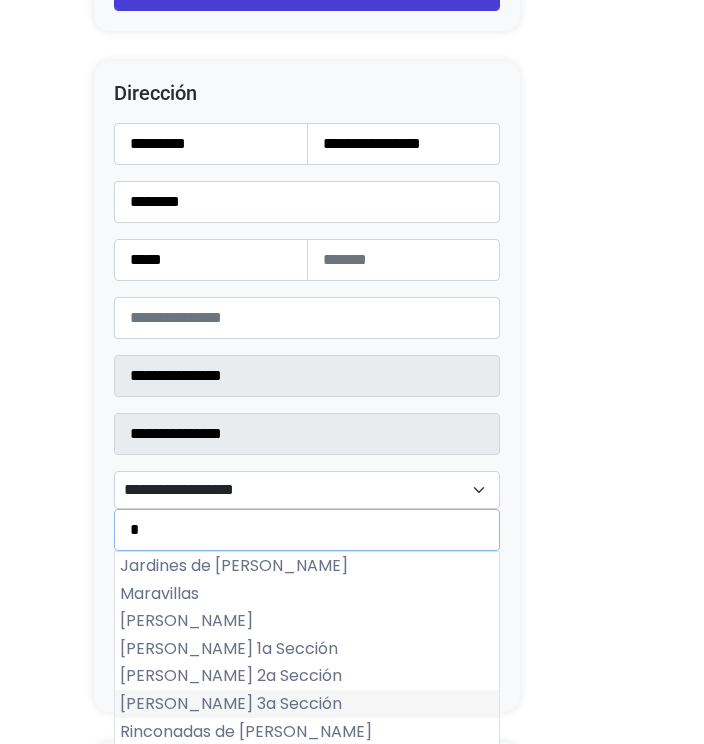 type on "*" 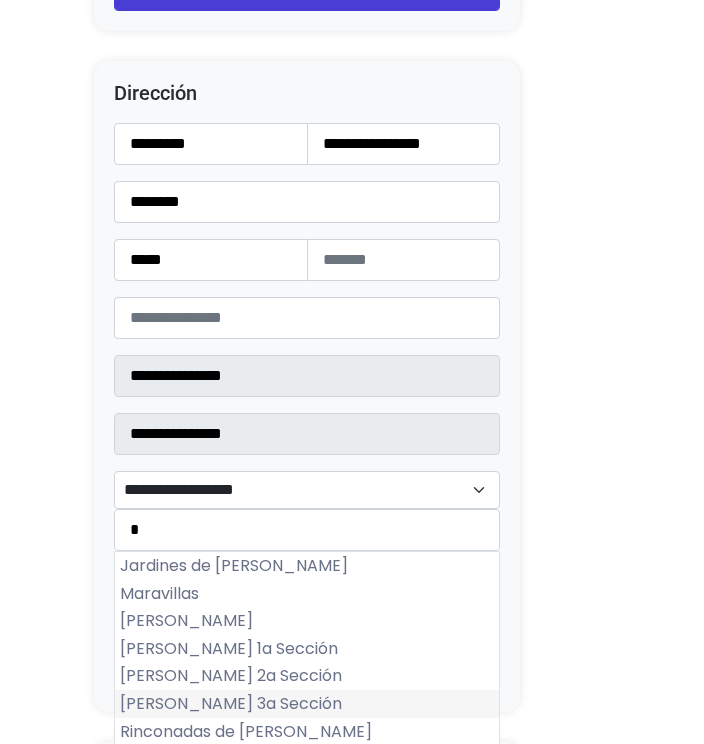 click on "María Cecilia 3a Sección" at bounding box center [307, 704] 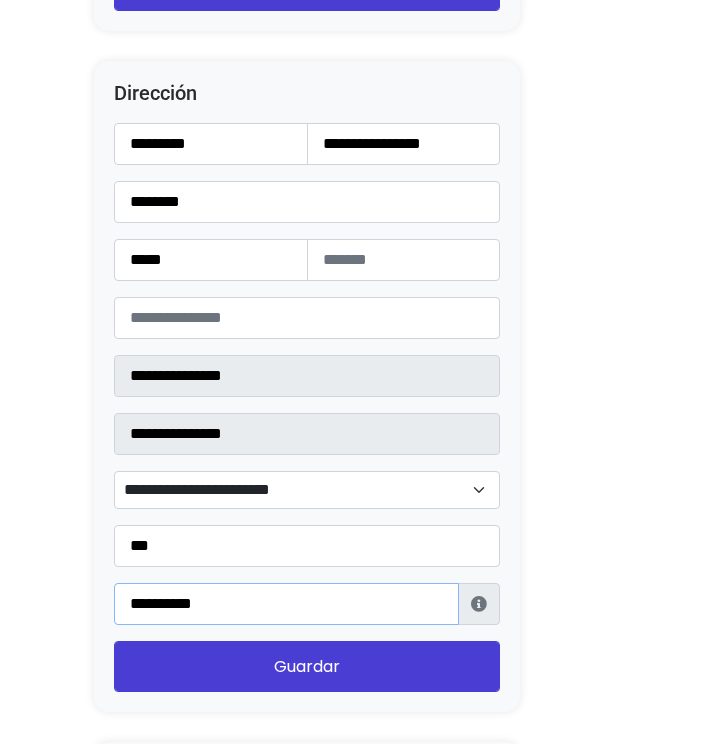 click on "**********" at bounding box center [286, 604] 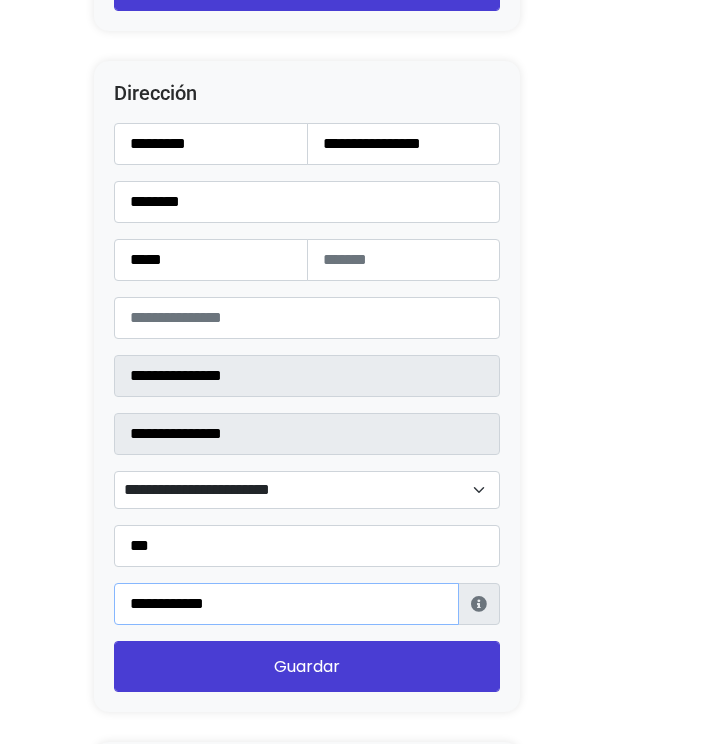 click on "**********" at bounding box center (286, 604) 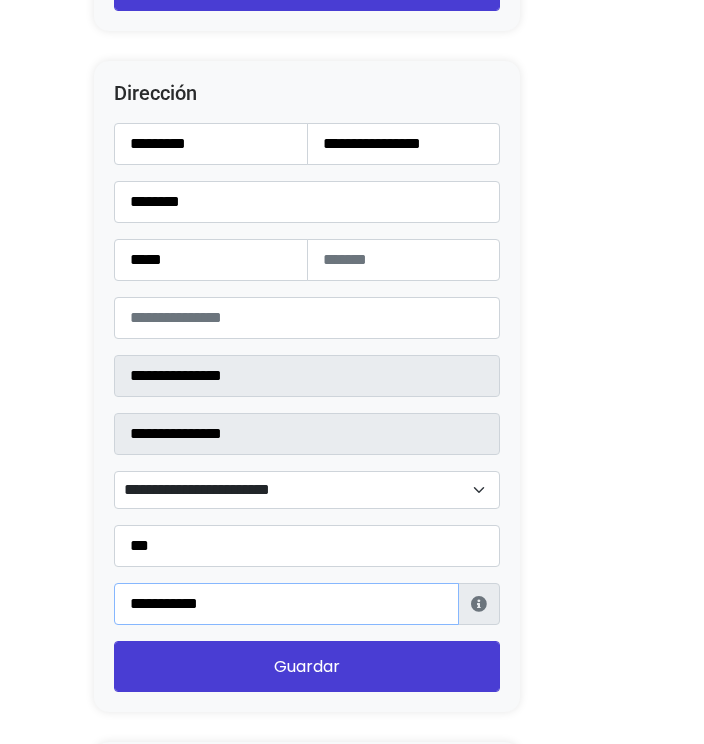 click on "**********" at bounding box center [286, 604] 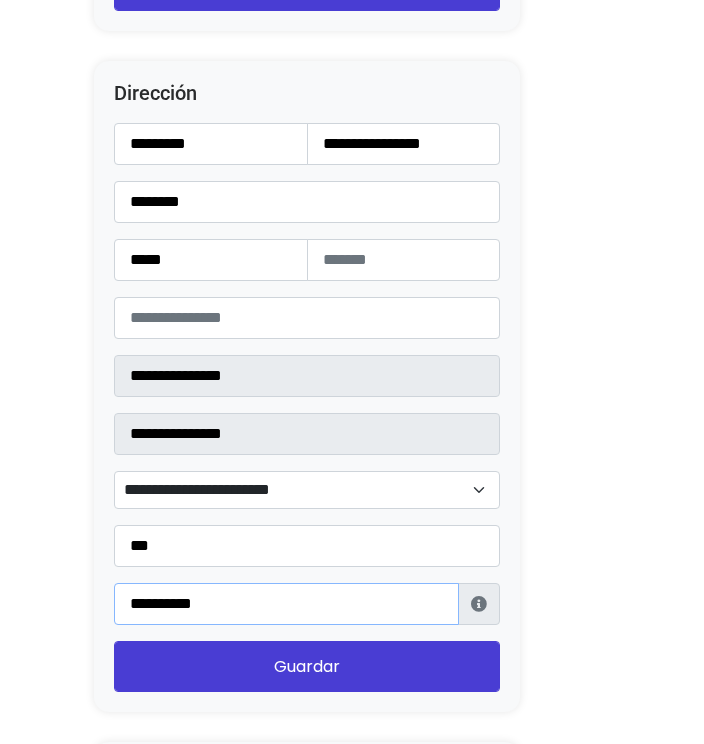 type on "**********" 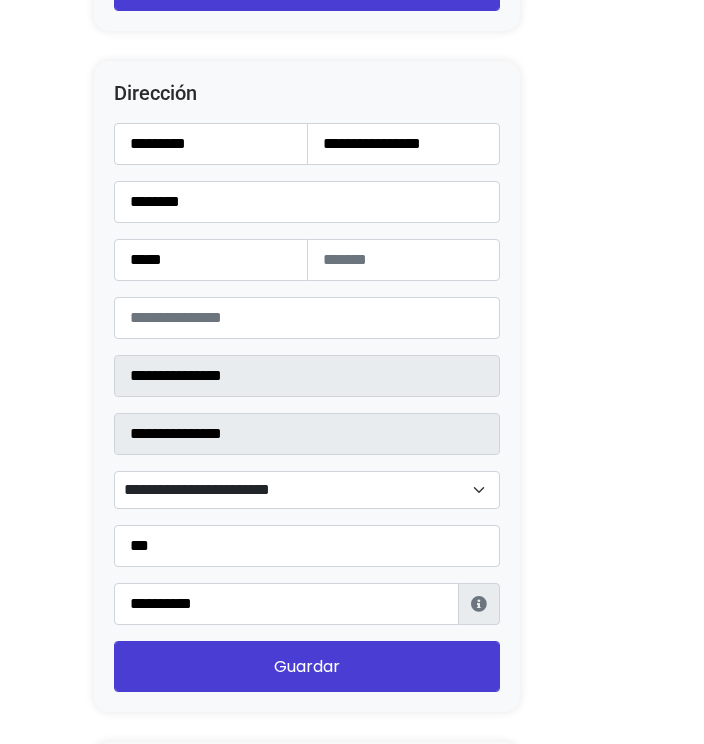 click on "**********" at bounding box center [307, 407] 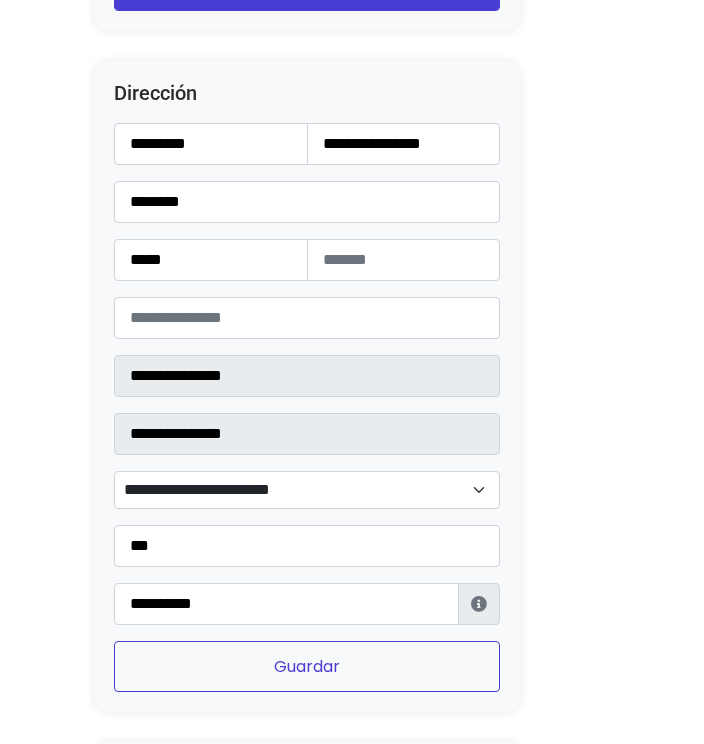 click on "Guardar" at bounding box center [307, 666] 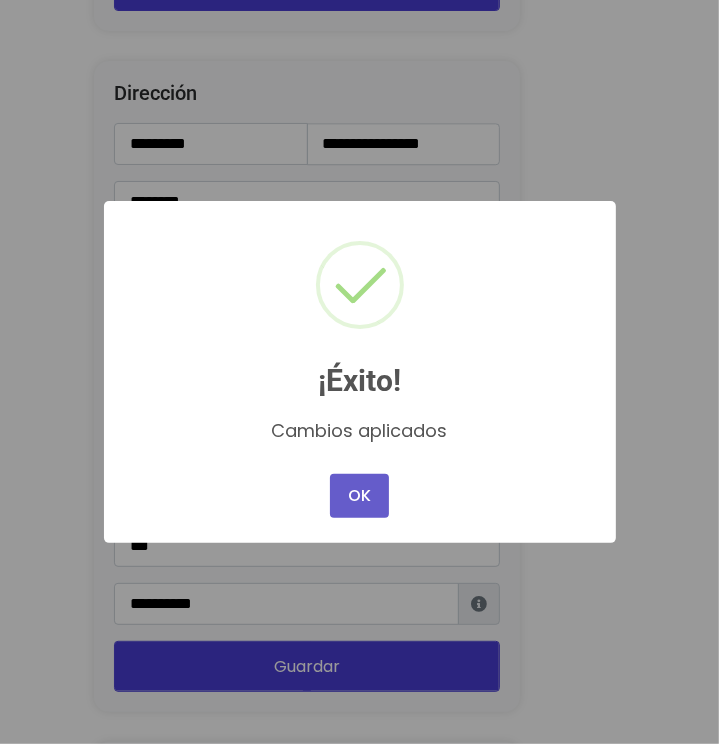 click on "OK" at bounding box center (359, 496) 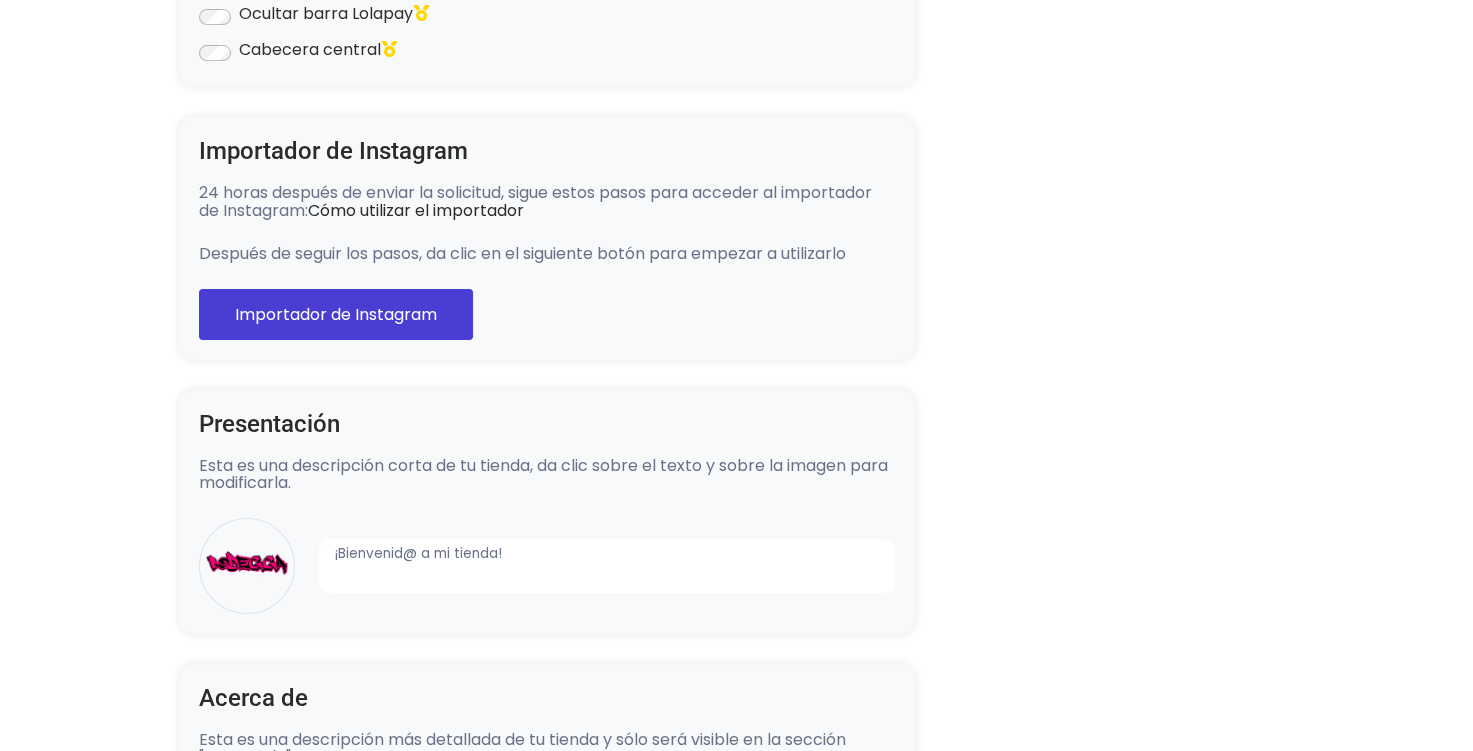 scroll, scrollTop: 0, scrollLeft: 0, axis: both 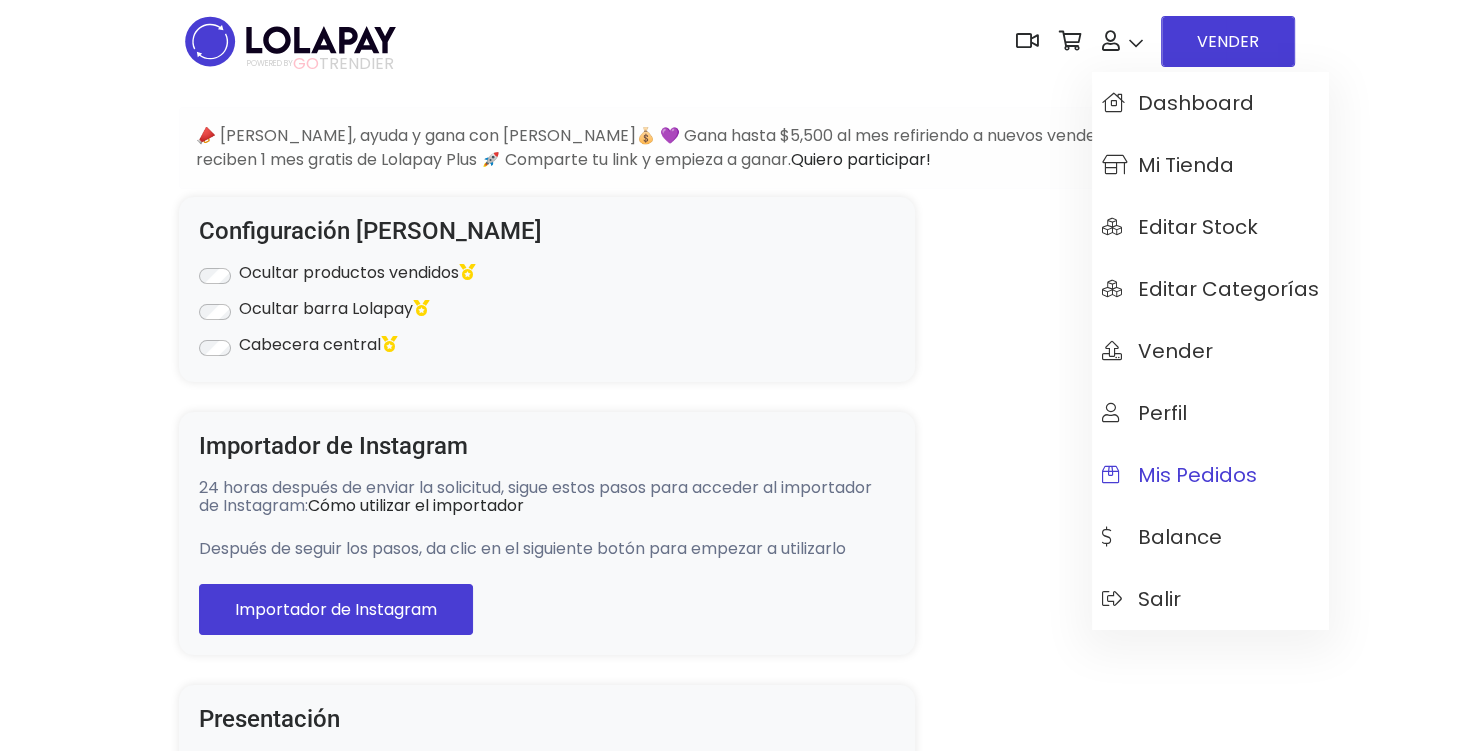 click on "Mis pedidos" at bounding box center [1179, 475] 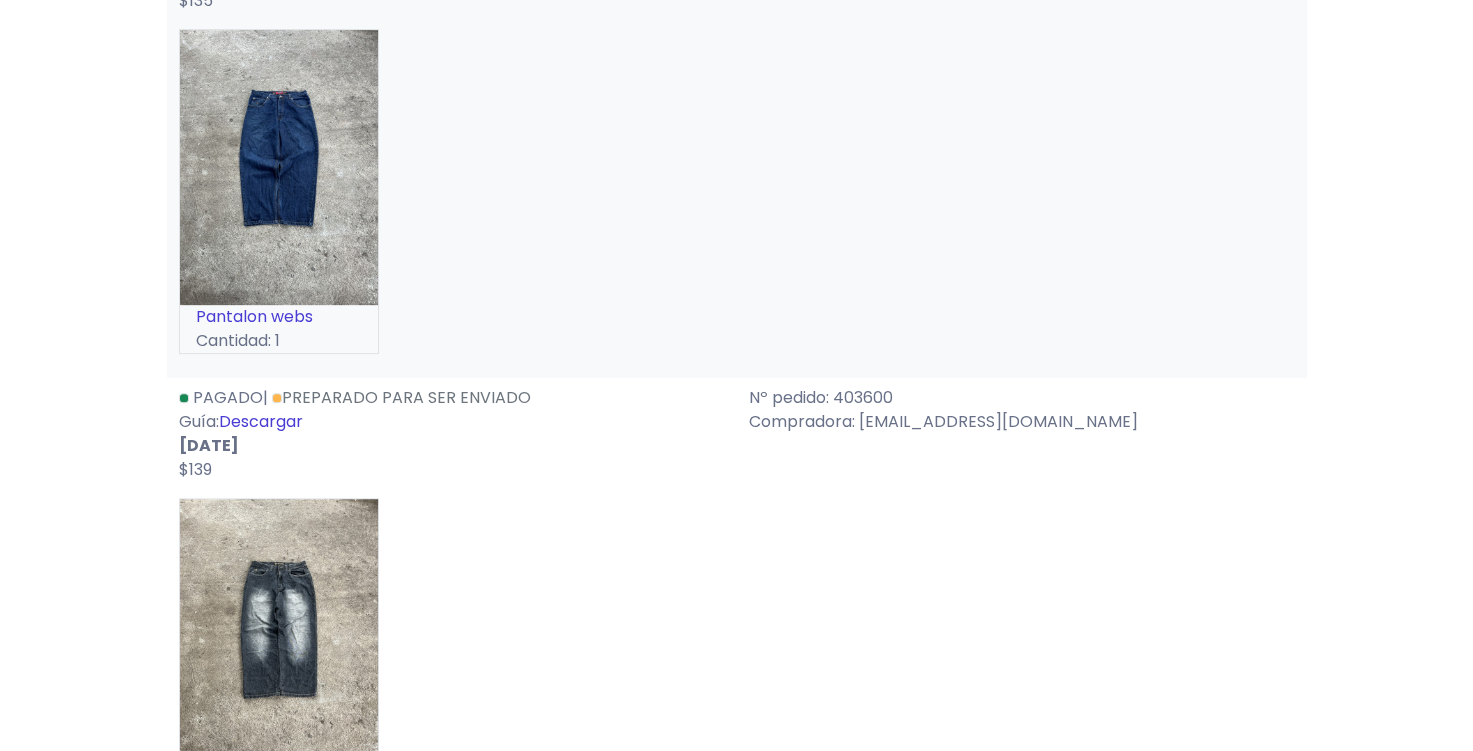 scroll, scrollTop: 800, scrollLeft: 0, axis: vertical 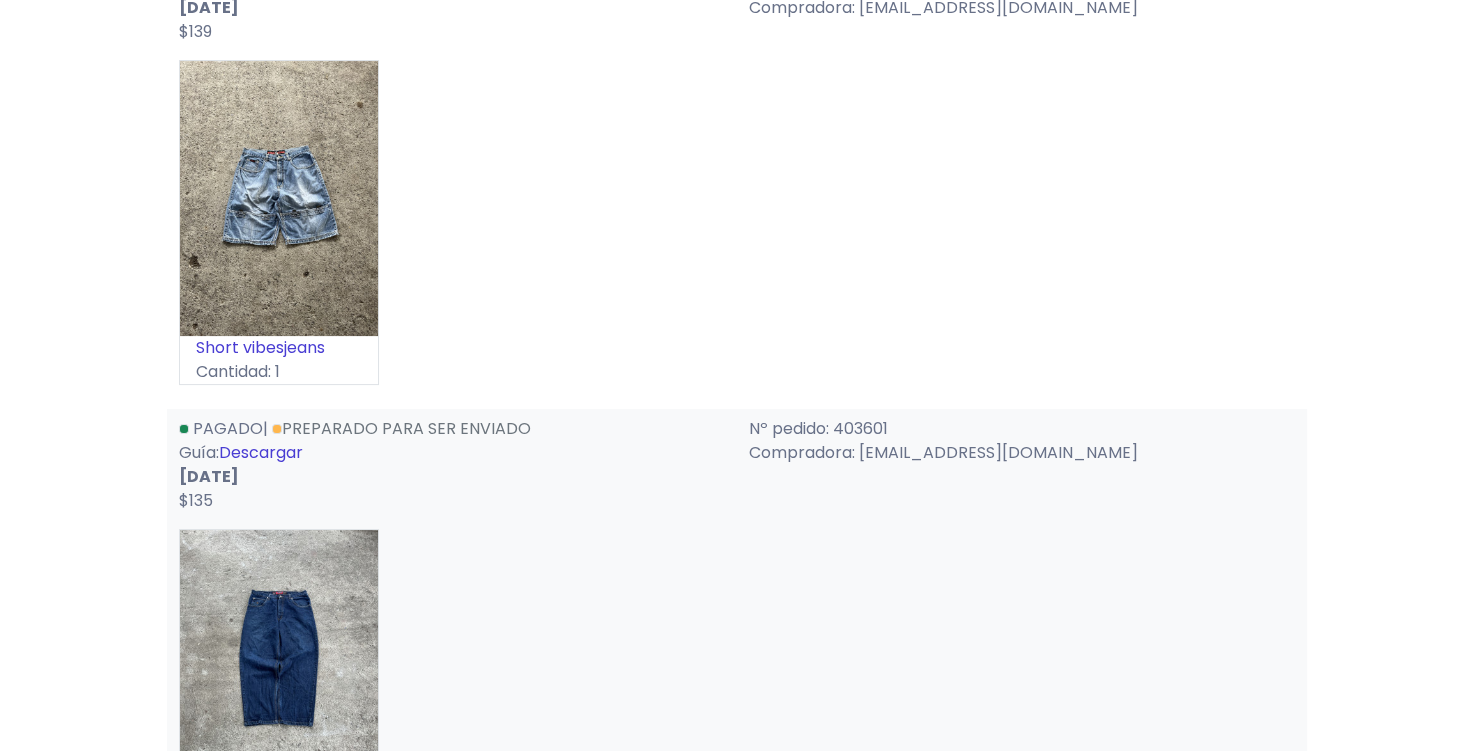 click on "Descargar" at bounding box center (261, 452) 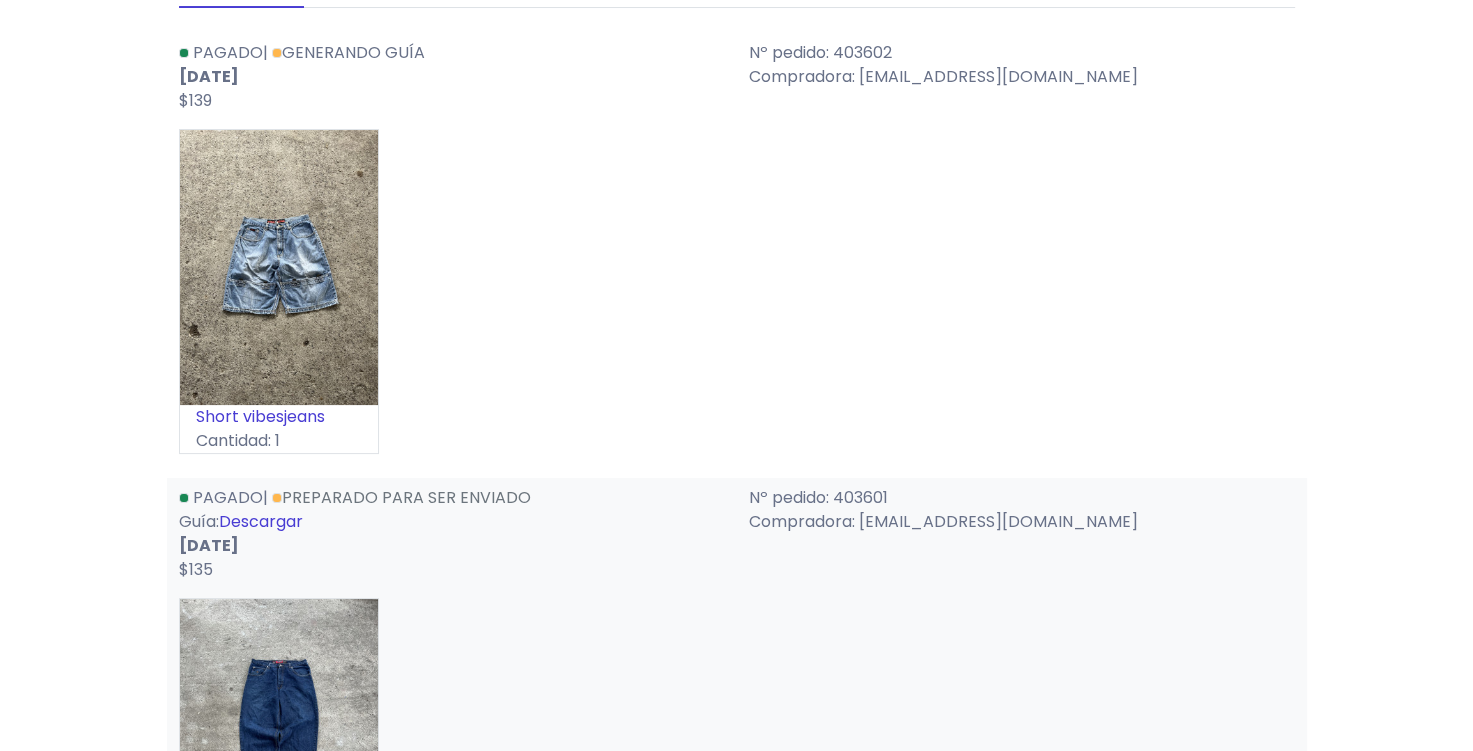 scroll, scrollTop: 0, scrollLeft: 0, axis: both 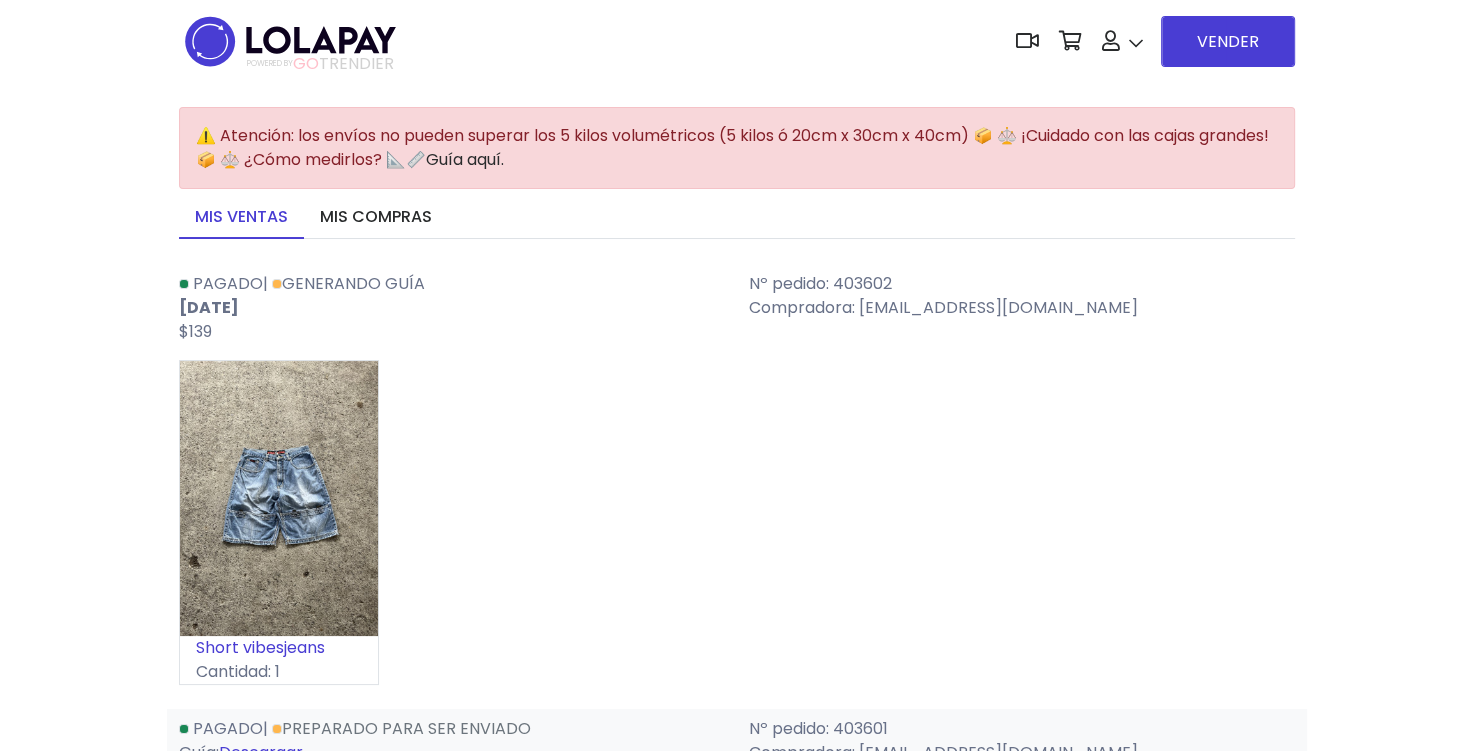 click on "Short vibesjeans
Cantidad: 1" at bounding box center (737, 530) 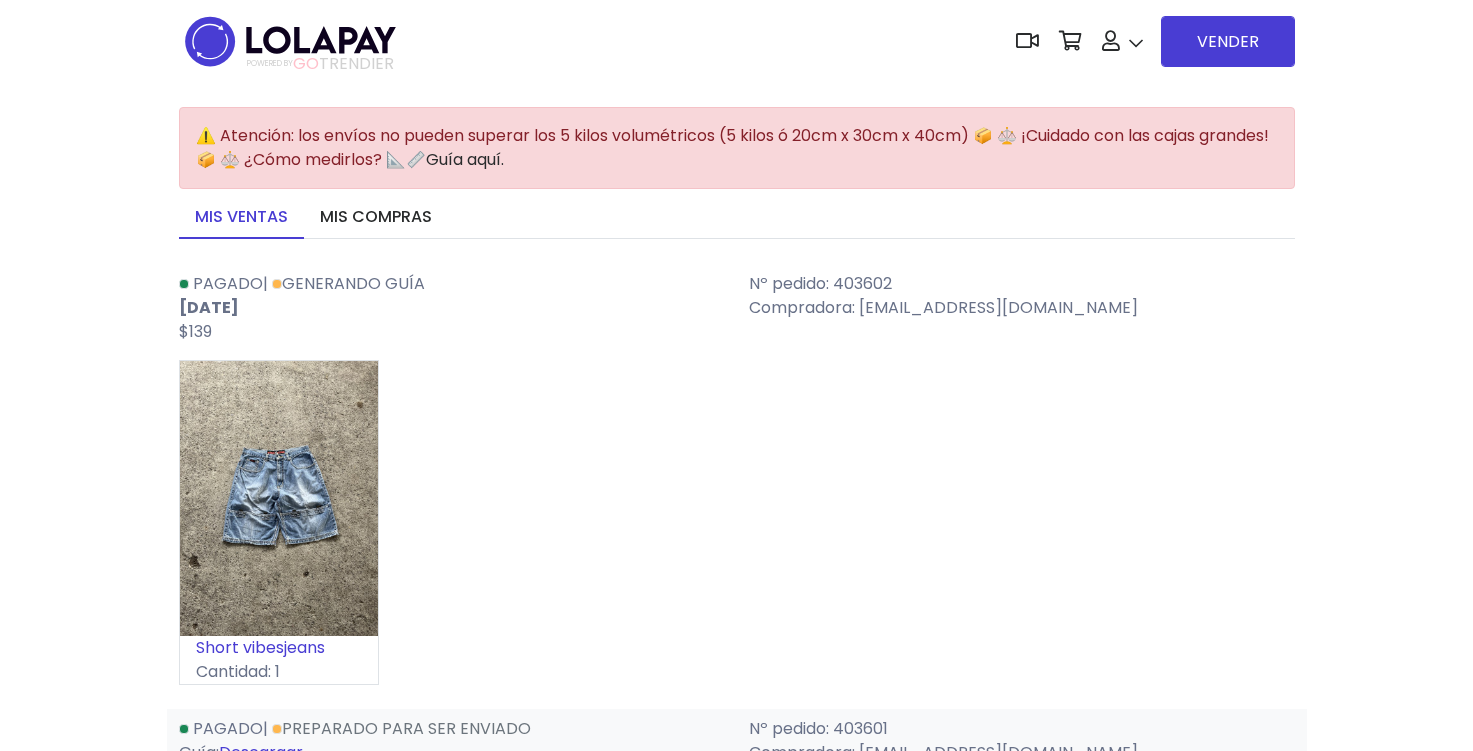 scroll, scrollTop: 0, scrollLeft: 0, axis: both 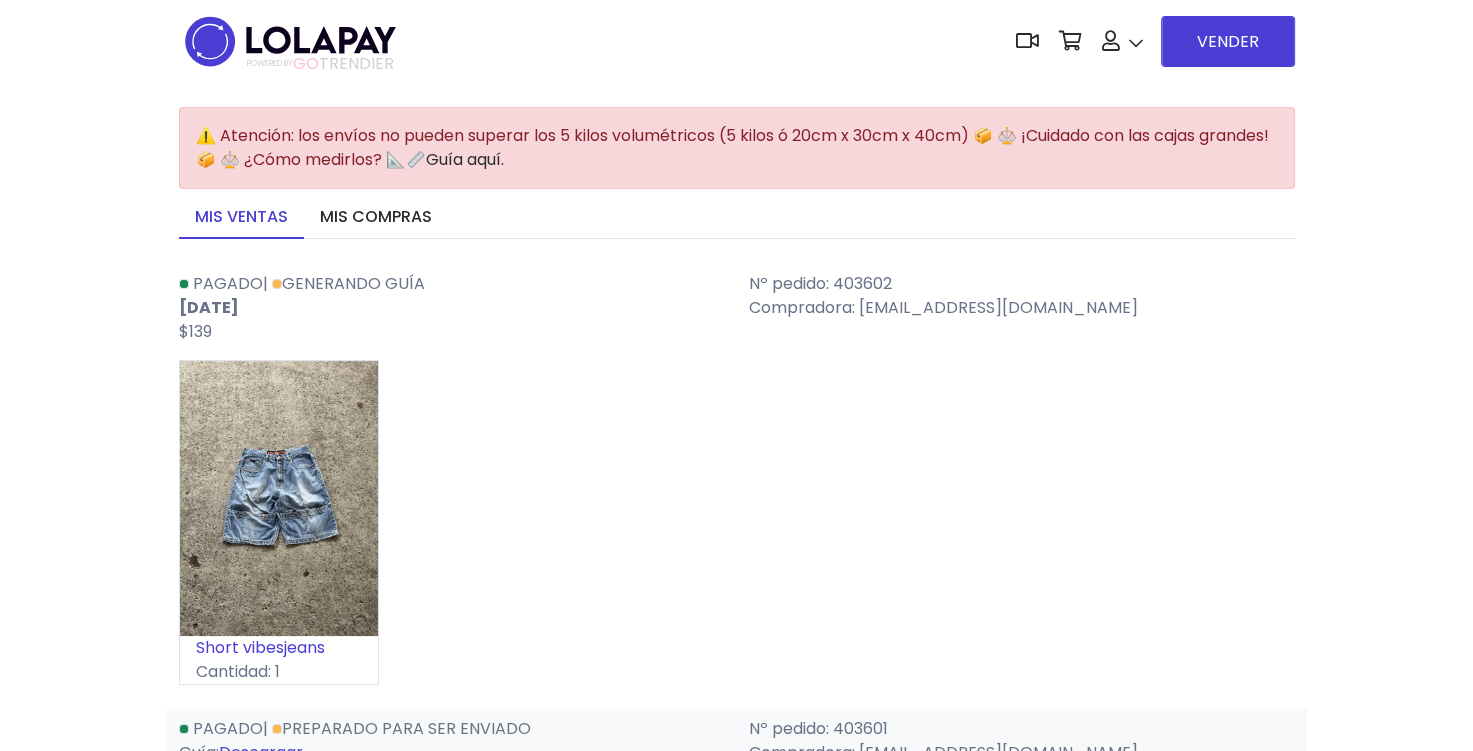 click on "POWERED BY  GO TRENDIER
Dashboard" at bounding box center [737, 41] 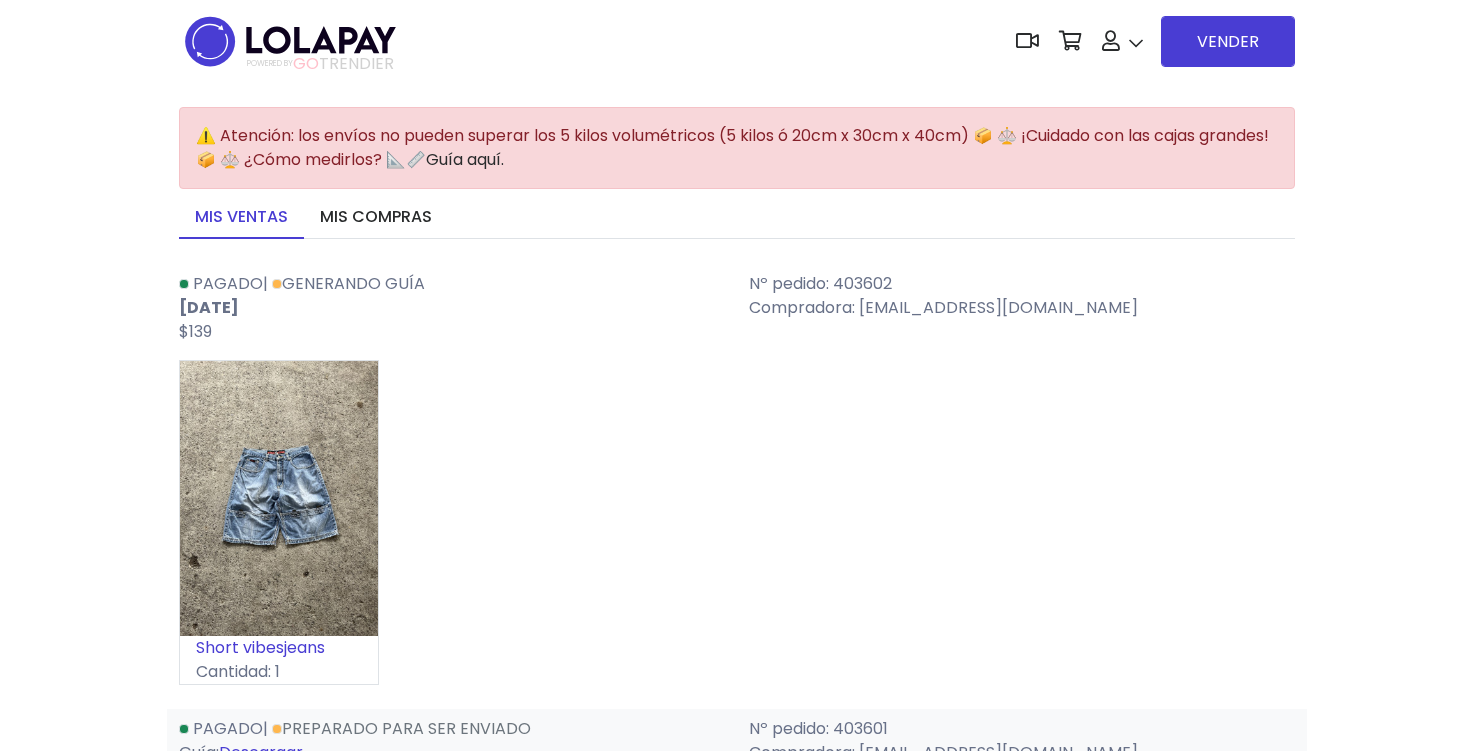 scroll, scrollTop: 0, scrollLeft: 0, axis: both 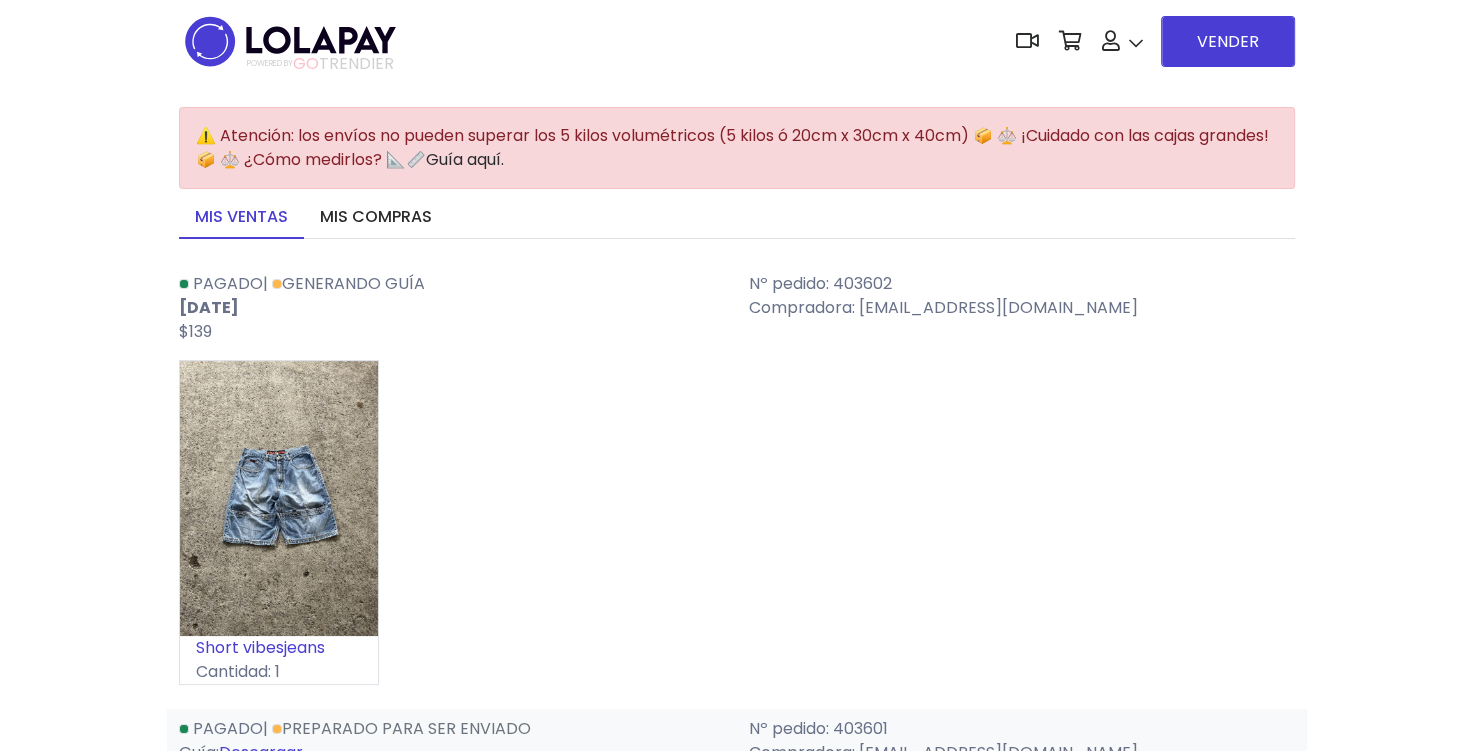 click on "Short vibesjeans
Cantidad: 1" at bounding box center [737, 530] 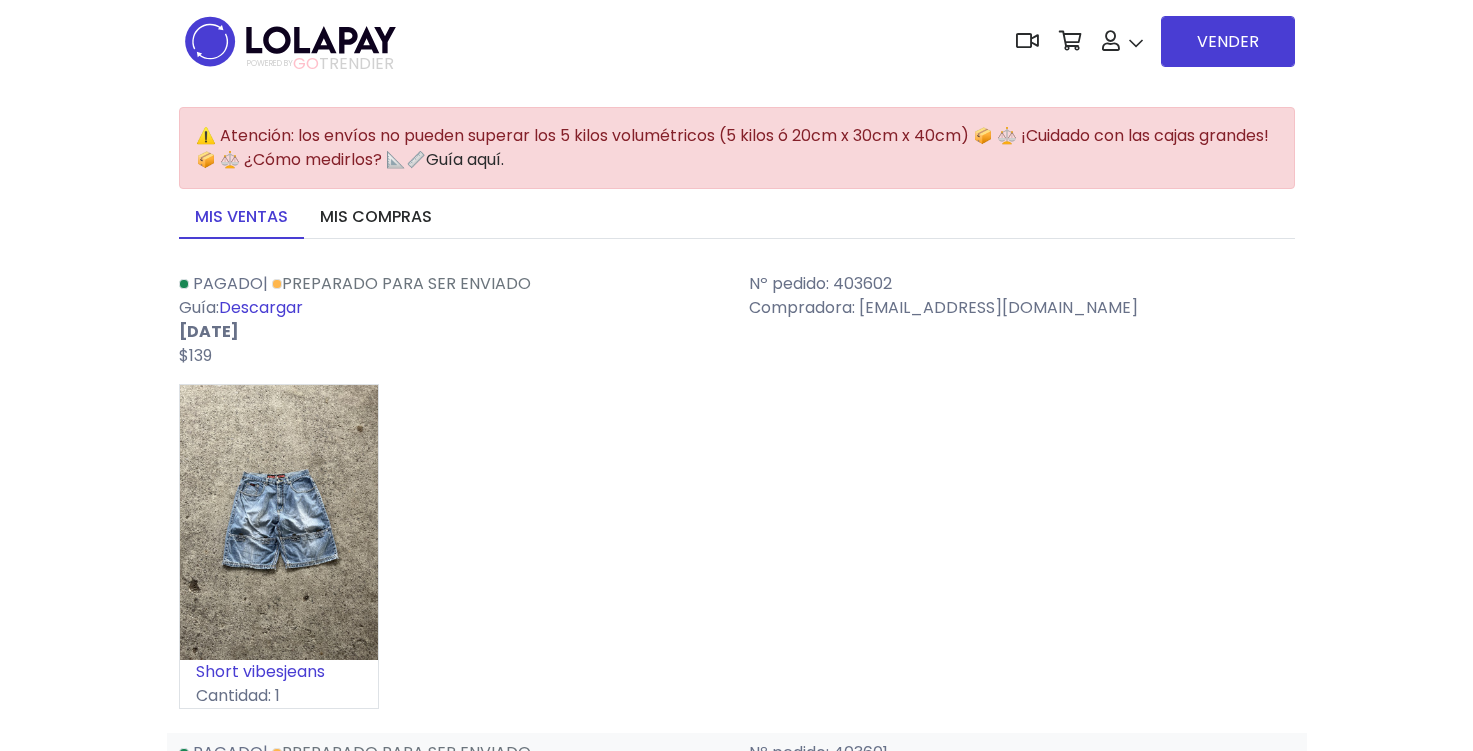 scroll, scrollTop: 0, scrollLeft: 0, axis: both 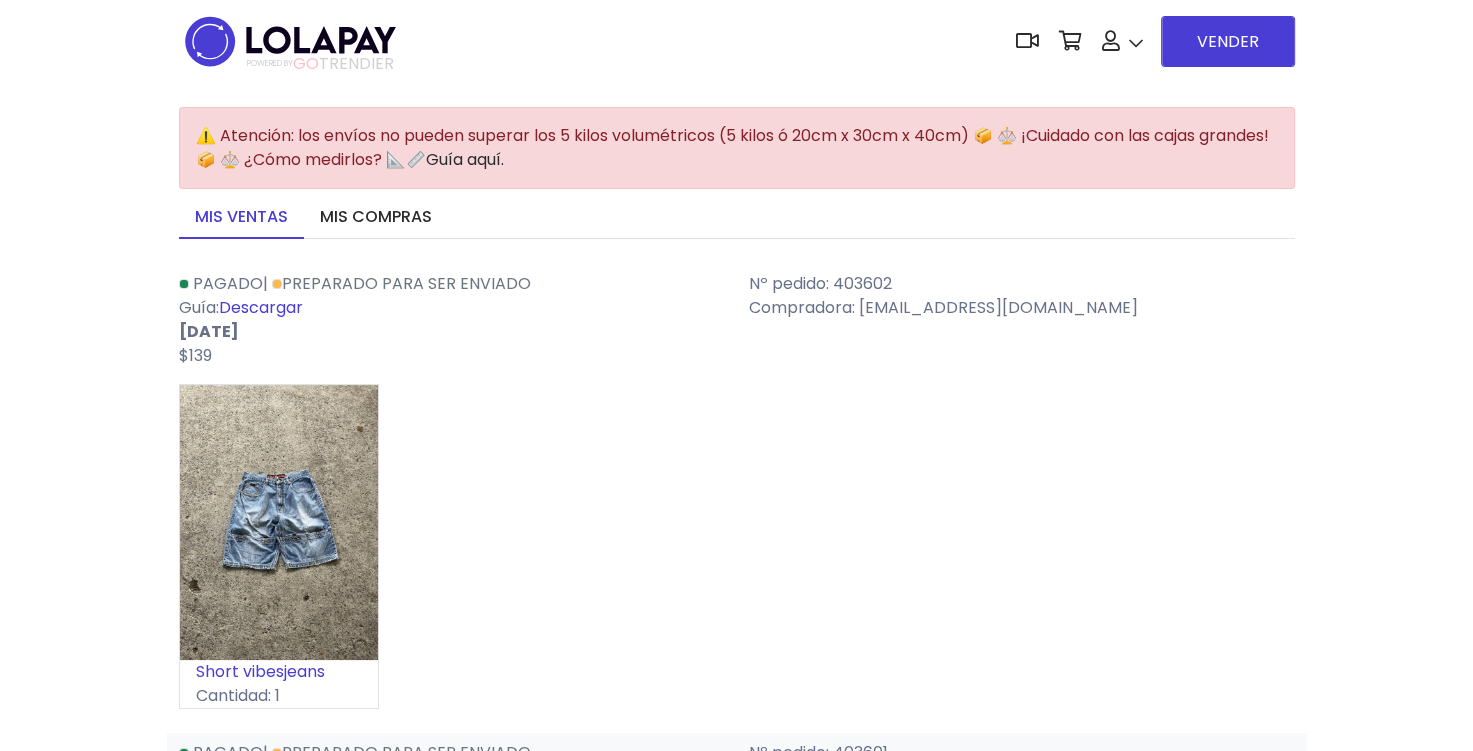 click on "Descargar" at bounding box center (261, 307) 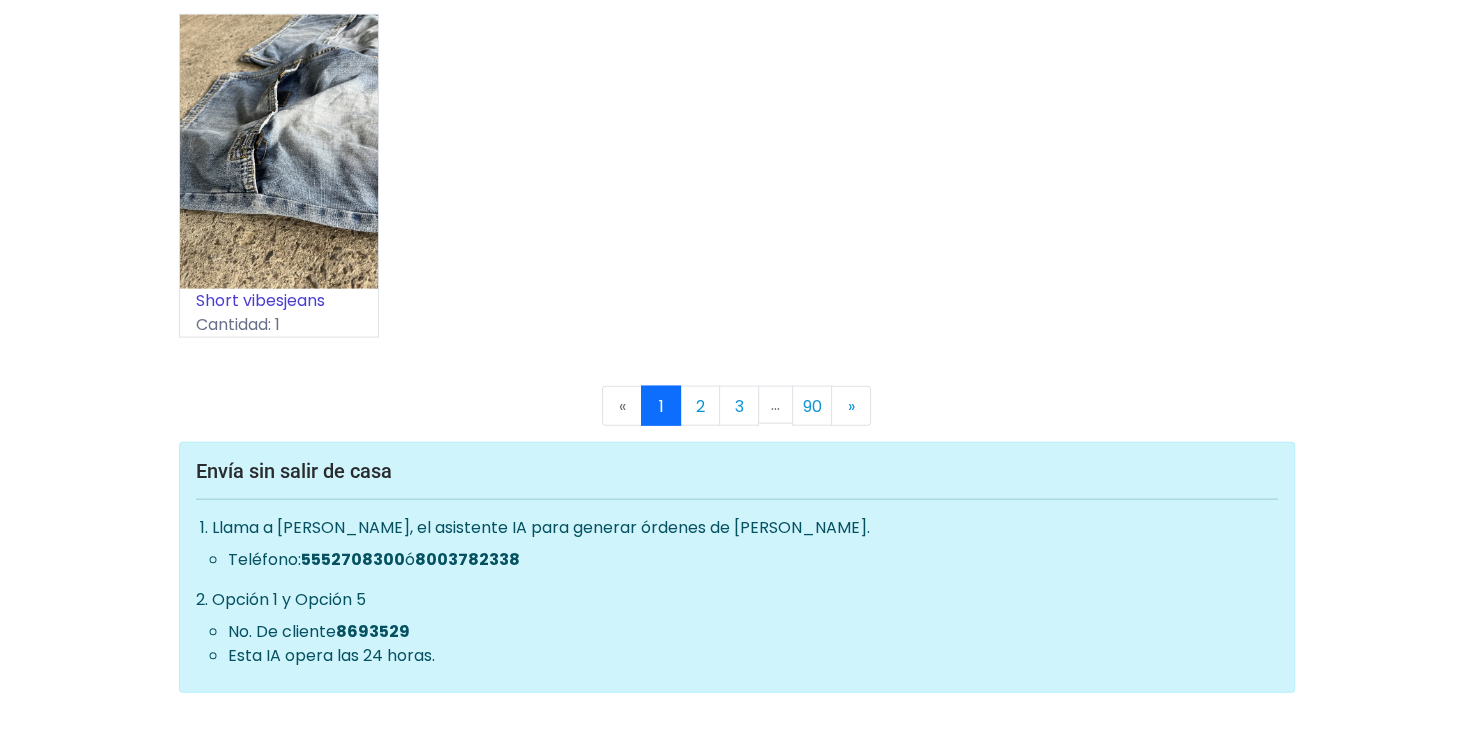 scroll, scrollTop: 11722, scrollLeft: 0, axis: vertical 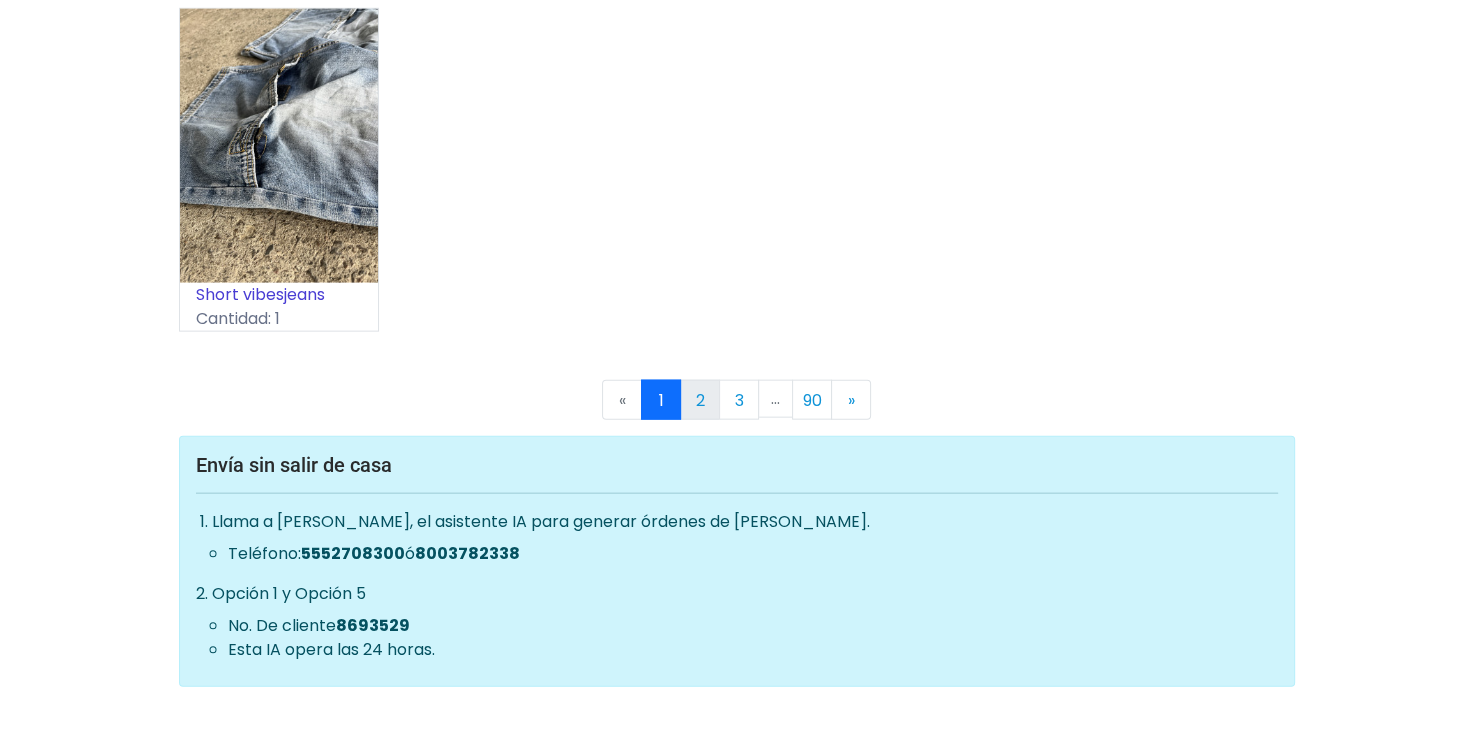click on "2" at bounding box center (700, 400) 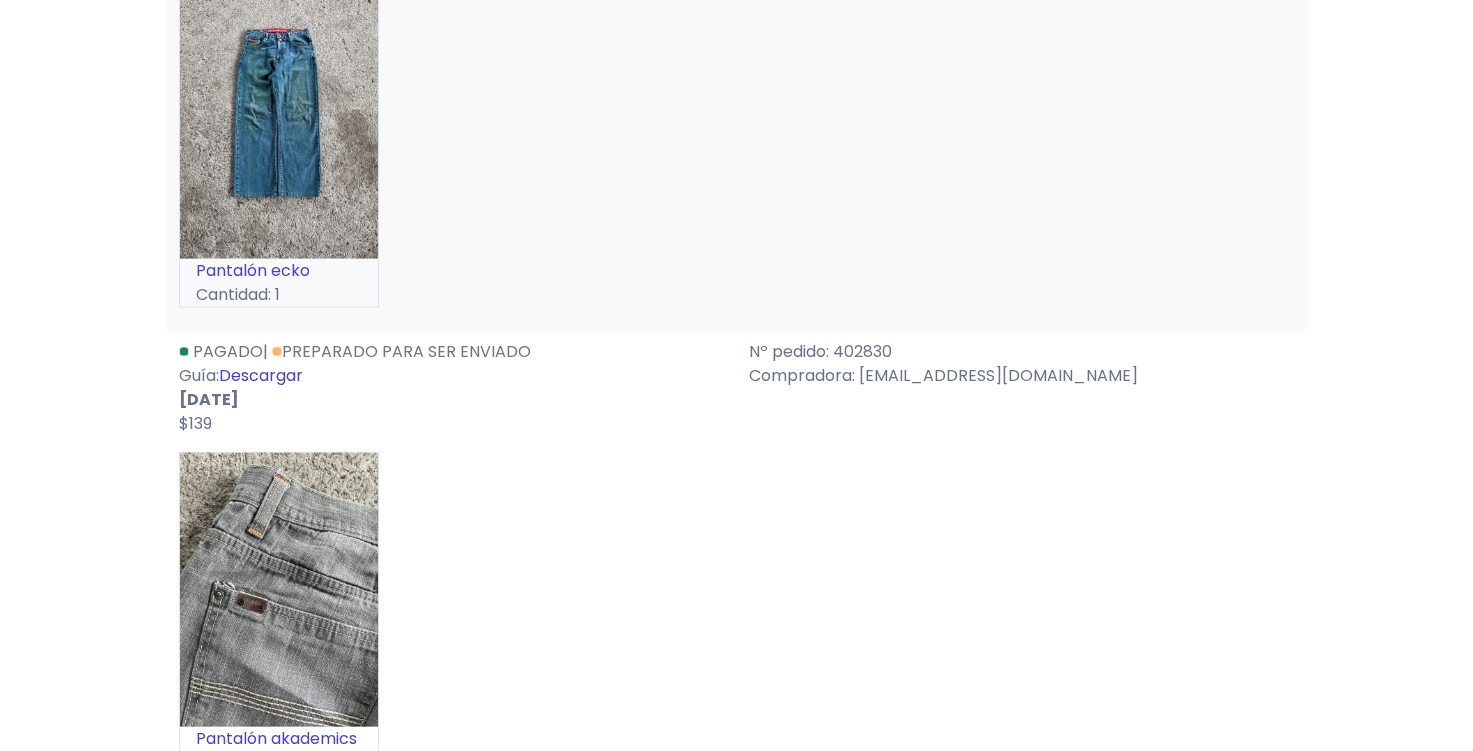 scroll, scrollTop: 11650, scrollLeft: 0, axis: vertical 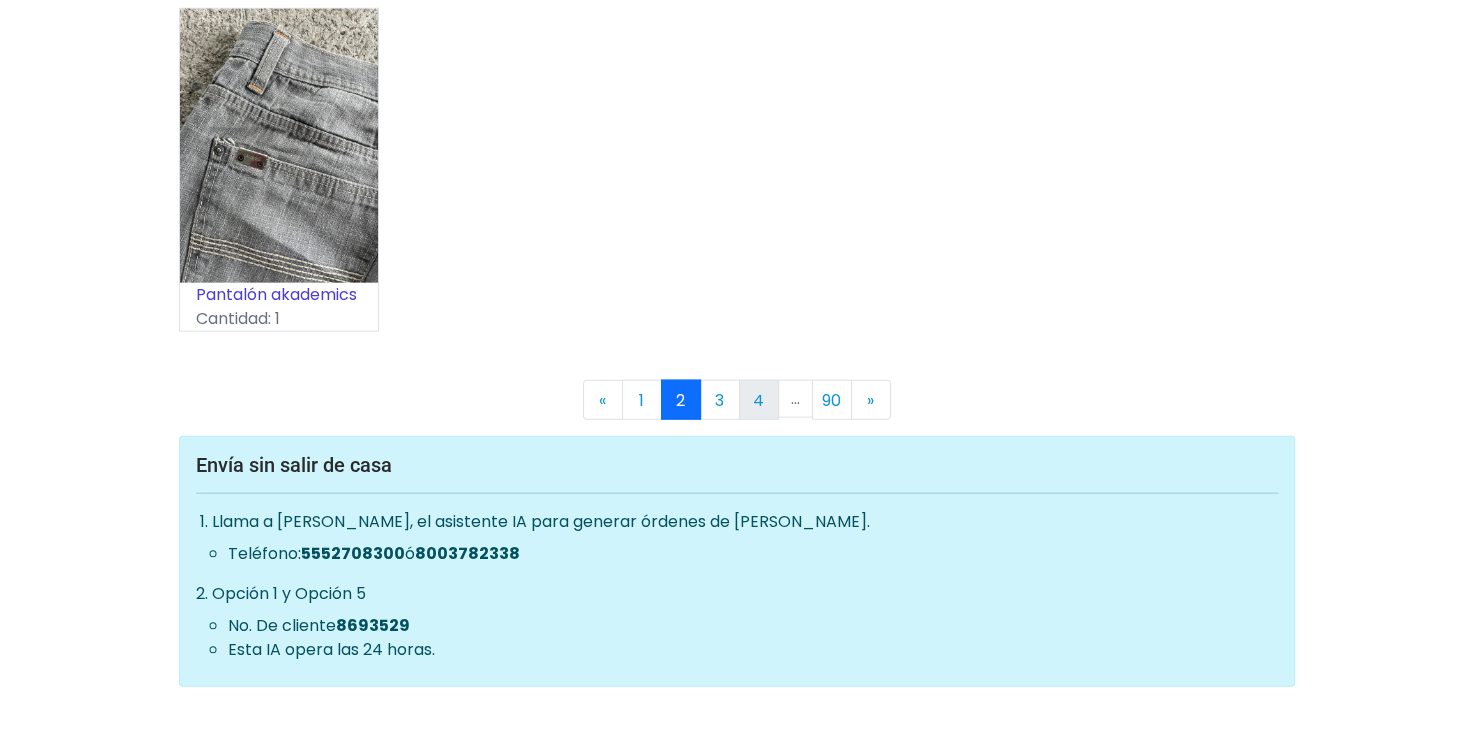 click on "4" at bounding box center (759, 400) 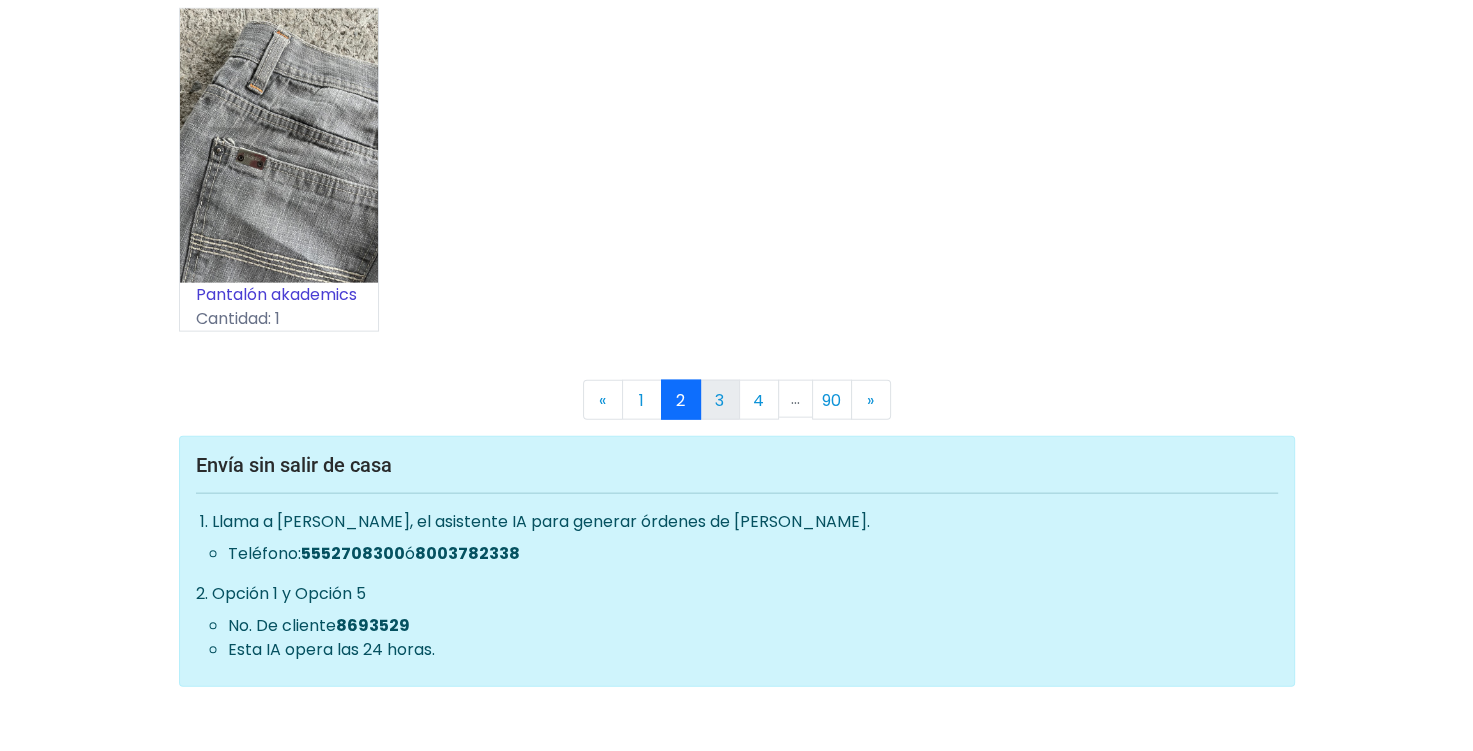 click on "3" at bounding box center (720, 400) 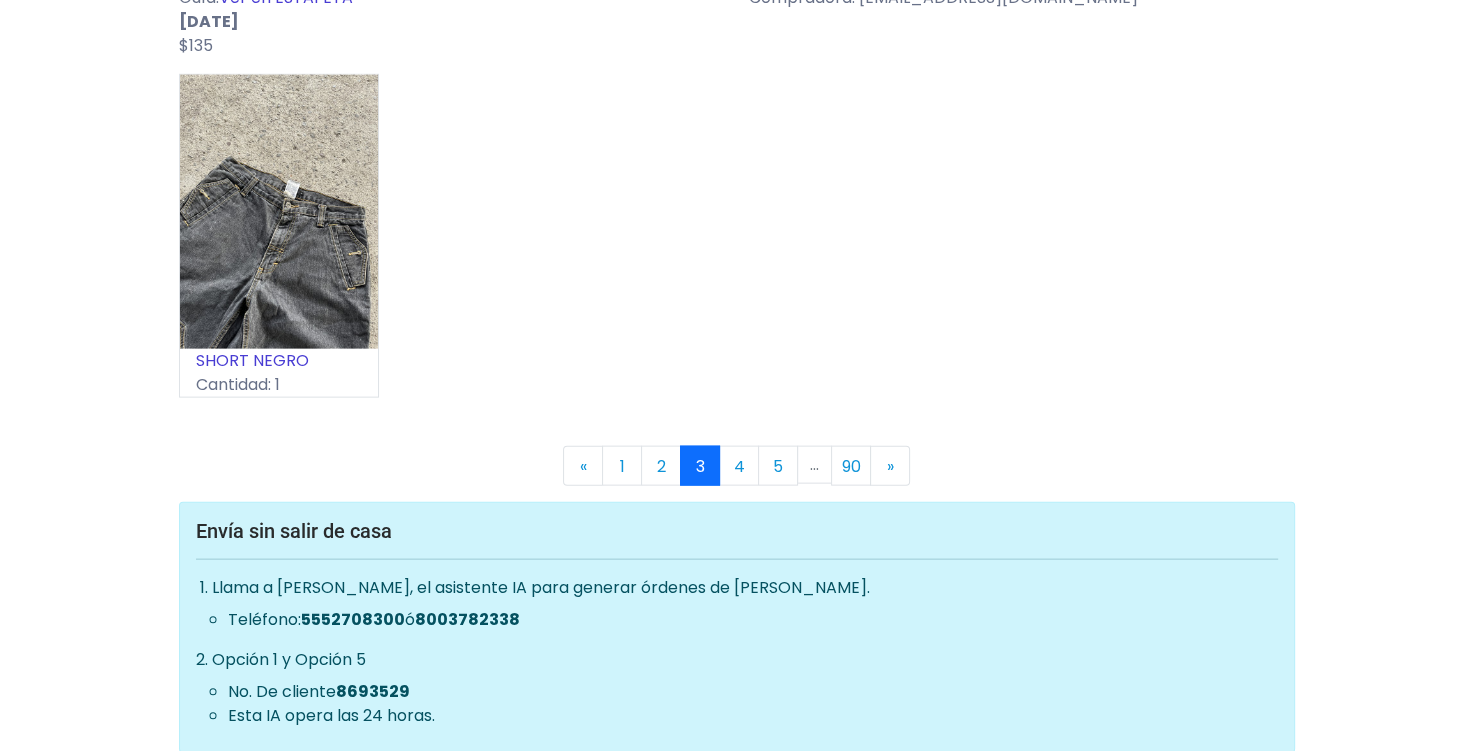 scroll, scrollTop: 11626, scrollLeft: 0, axis: vertical 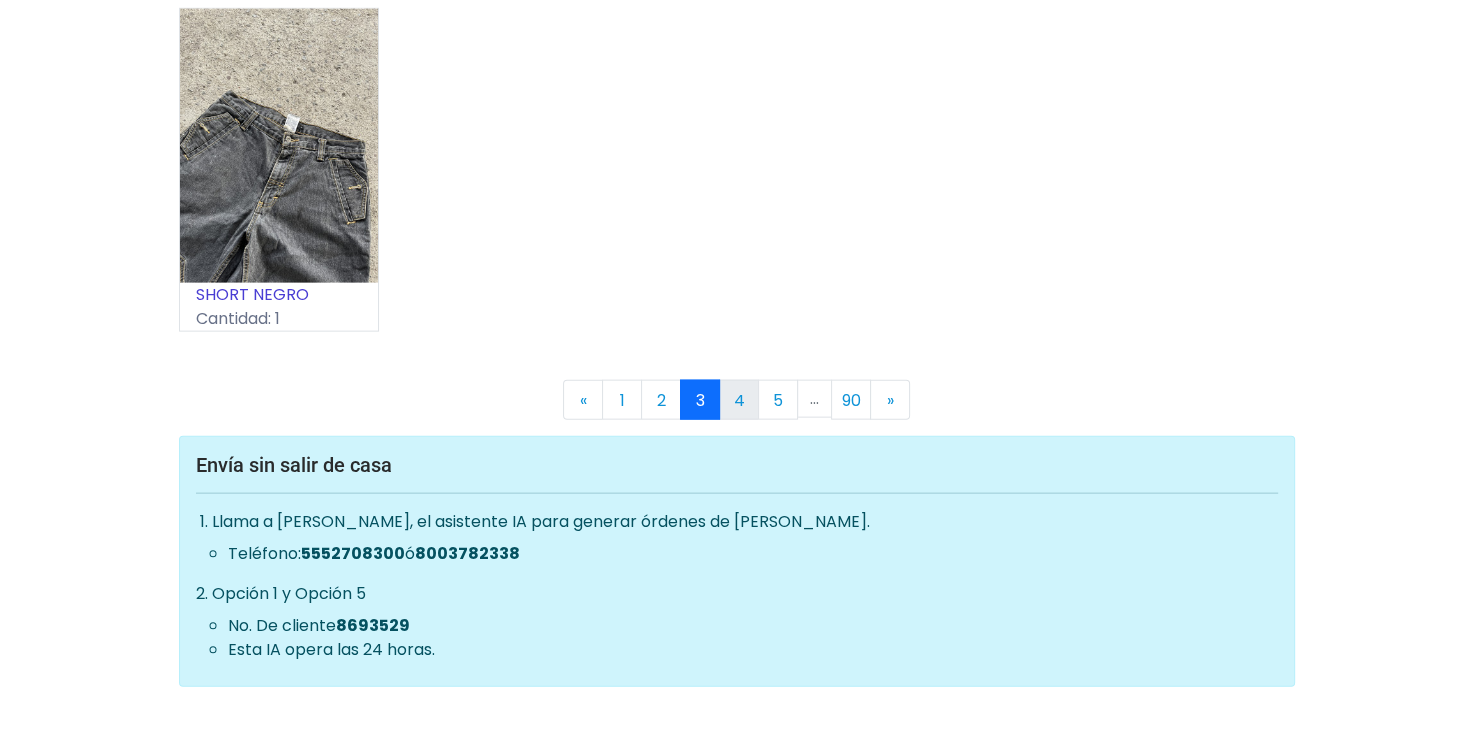 click on "4" at bounding box center [739, 400] 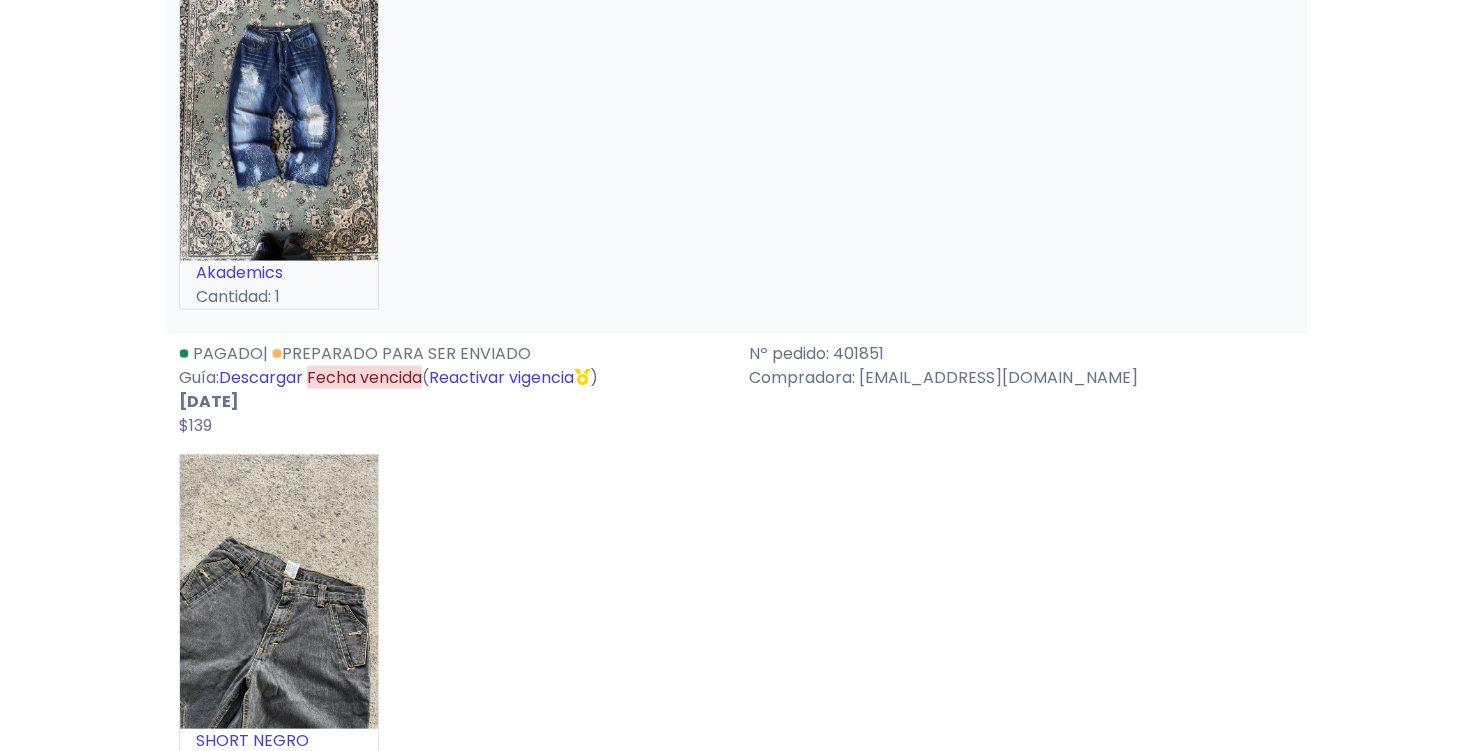 scroll, scrollTop: 11300, scrollLeft: 0, axis: vertical 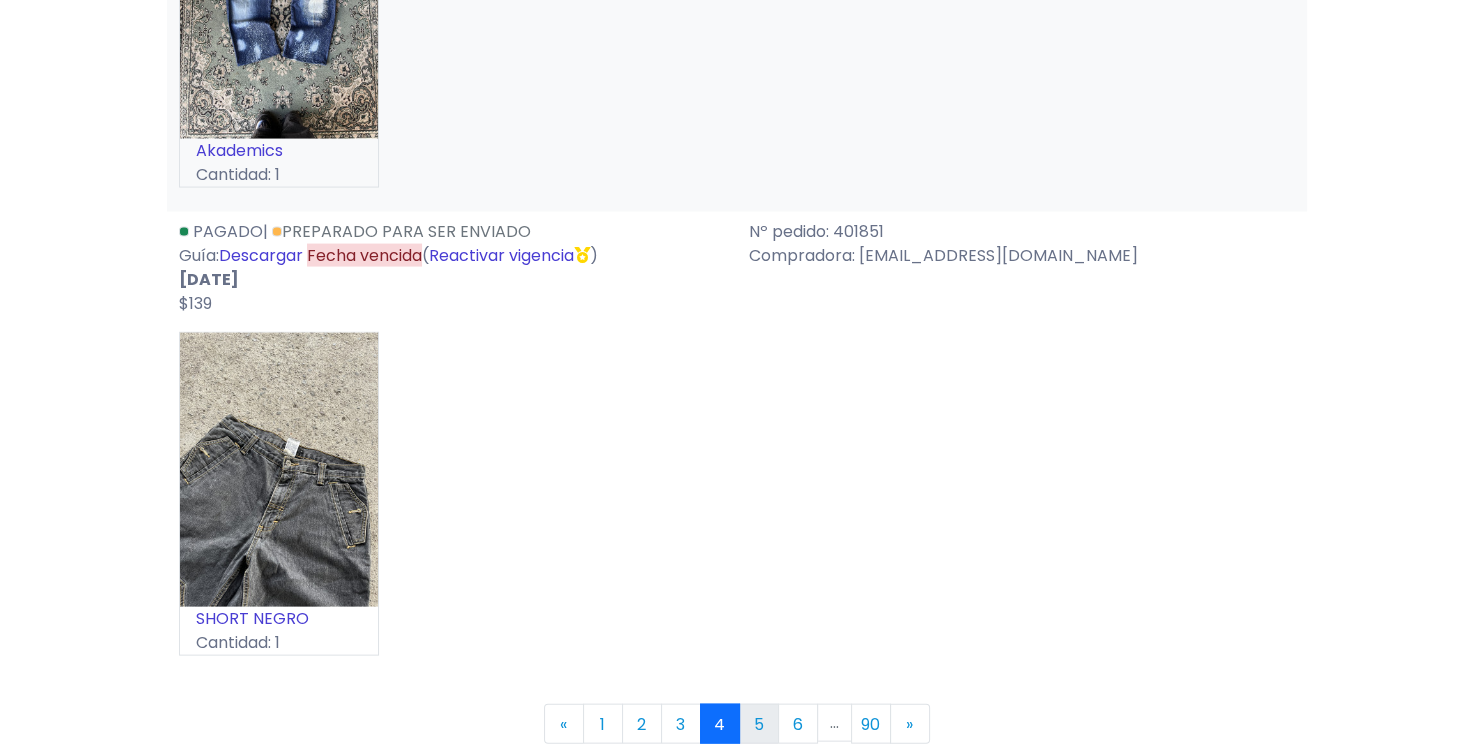 click on "5" at bounding box center (759, 724) 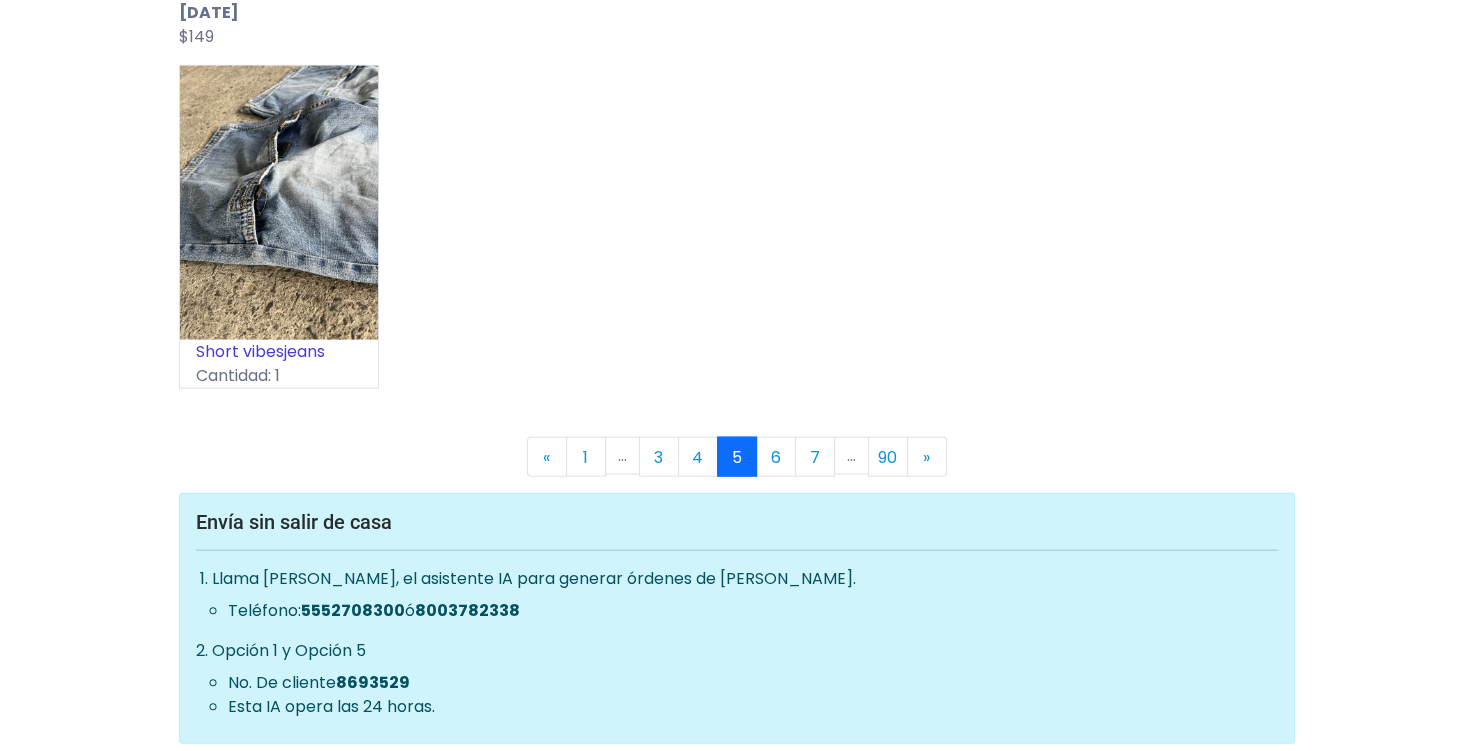 scroll, scrollTop: 11626, scrollLeft: 0, axis: vertical 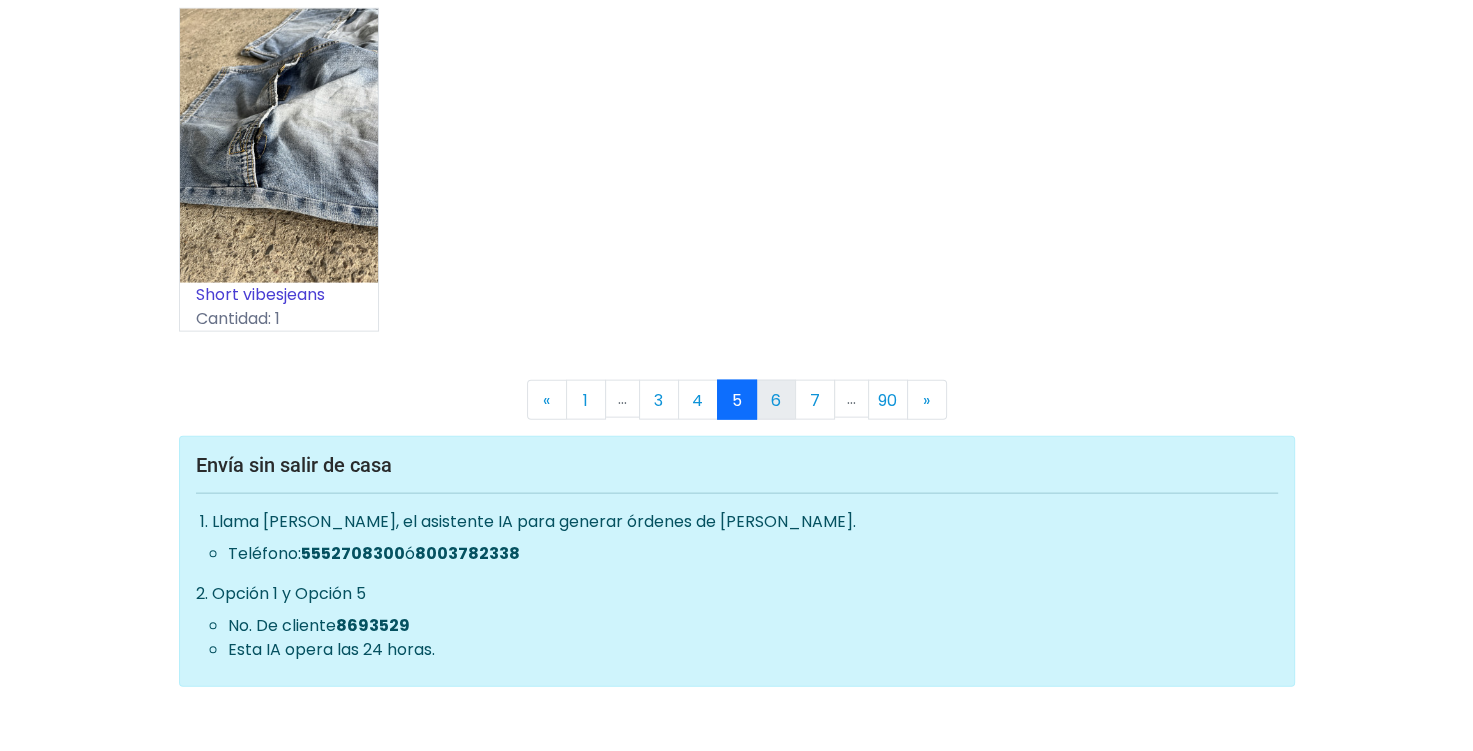 click on "6" at bounding box center (776, 400) 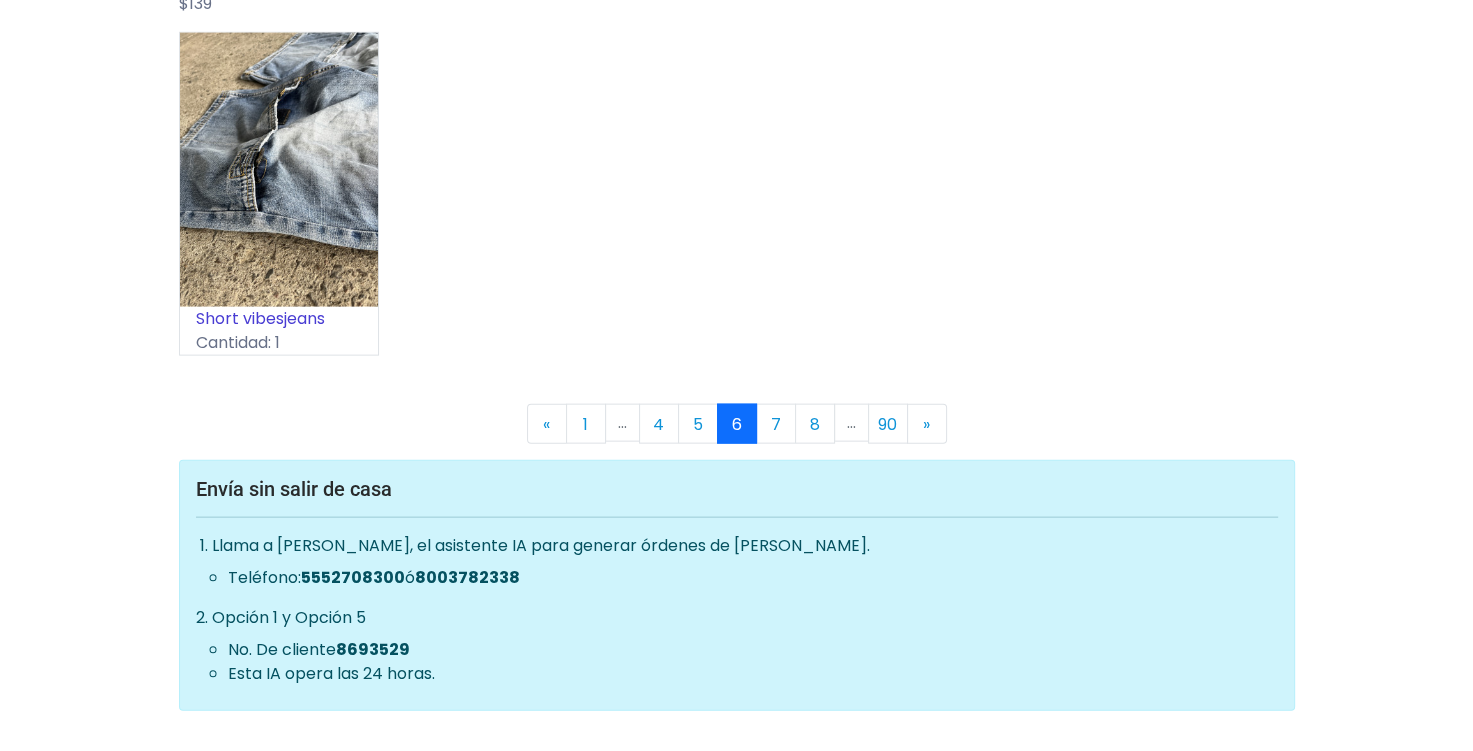 scroll, scrollTop: 11626, scrollLeft: 0, axis: vertical 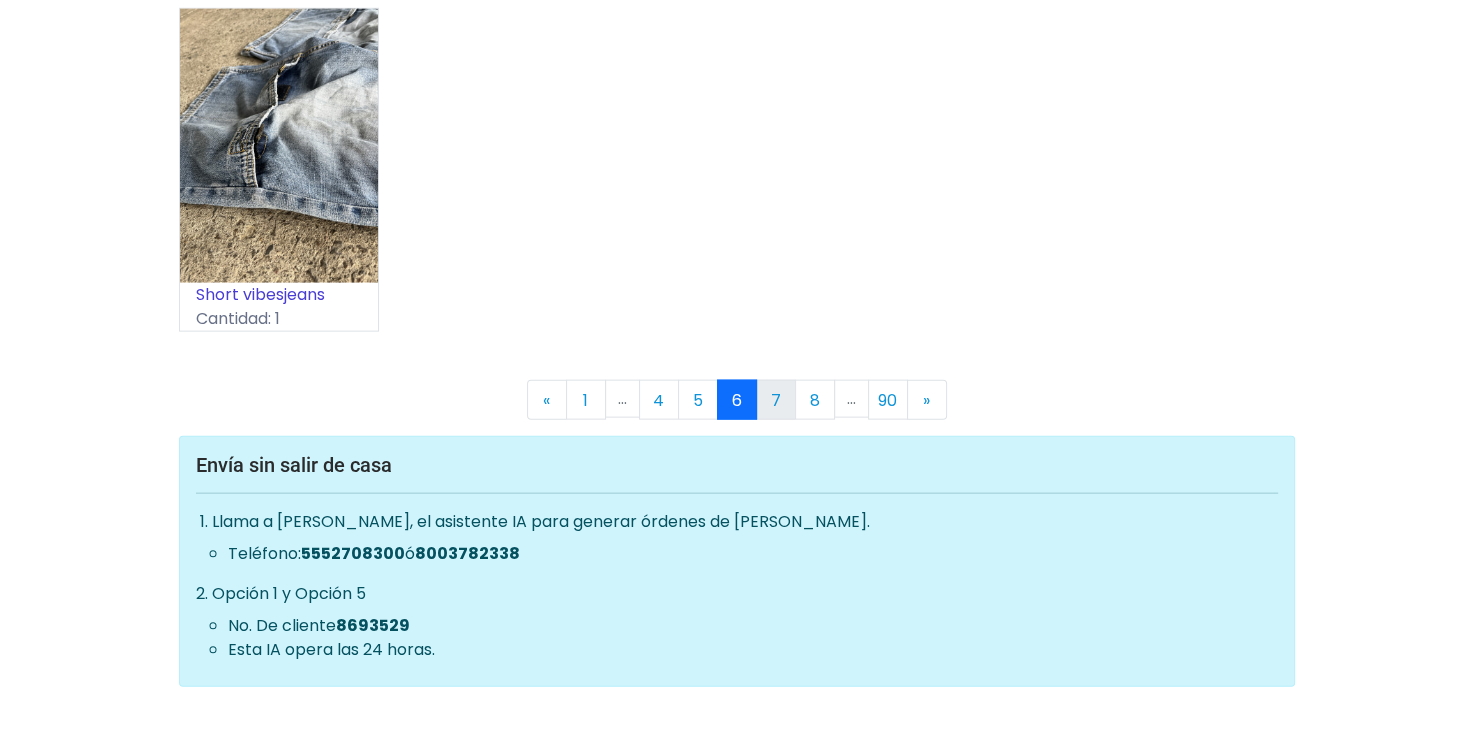 click on "7" at bounding box center (776, 400) 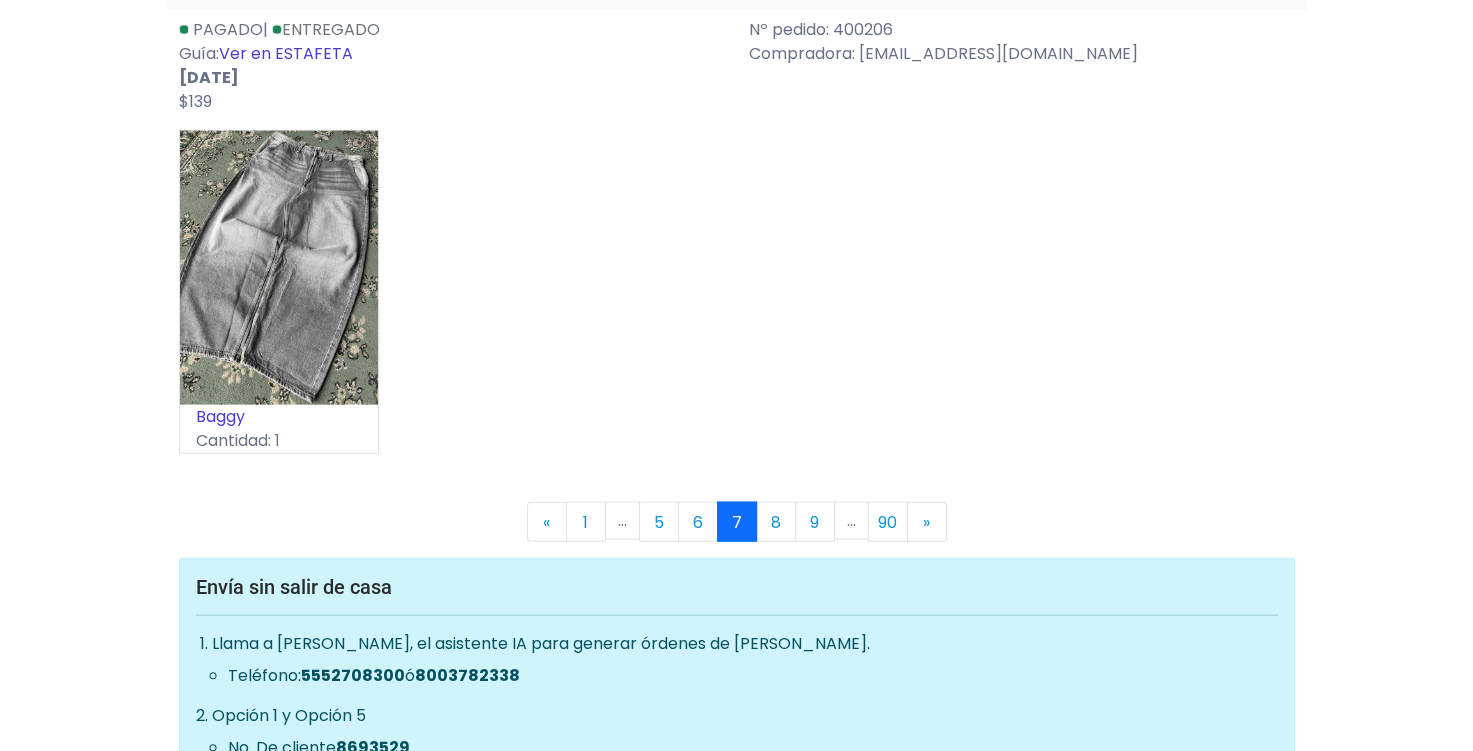 scroll, scrollTop: 11626, scrollLeft: 0, axis: vertical 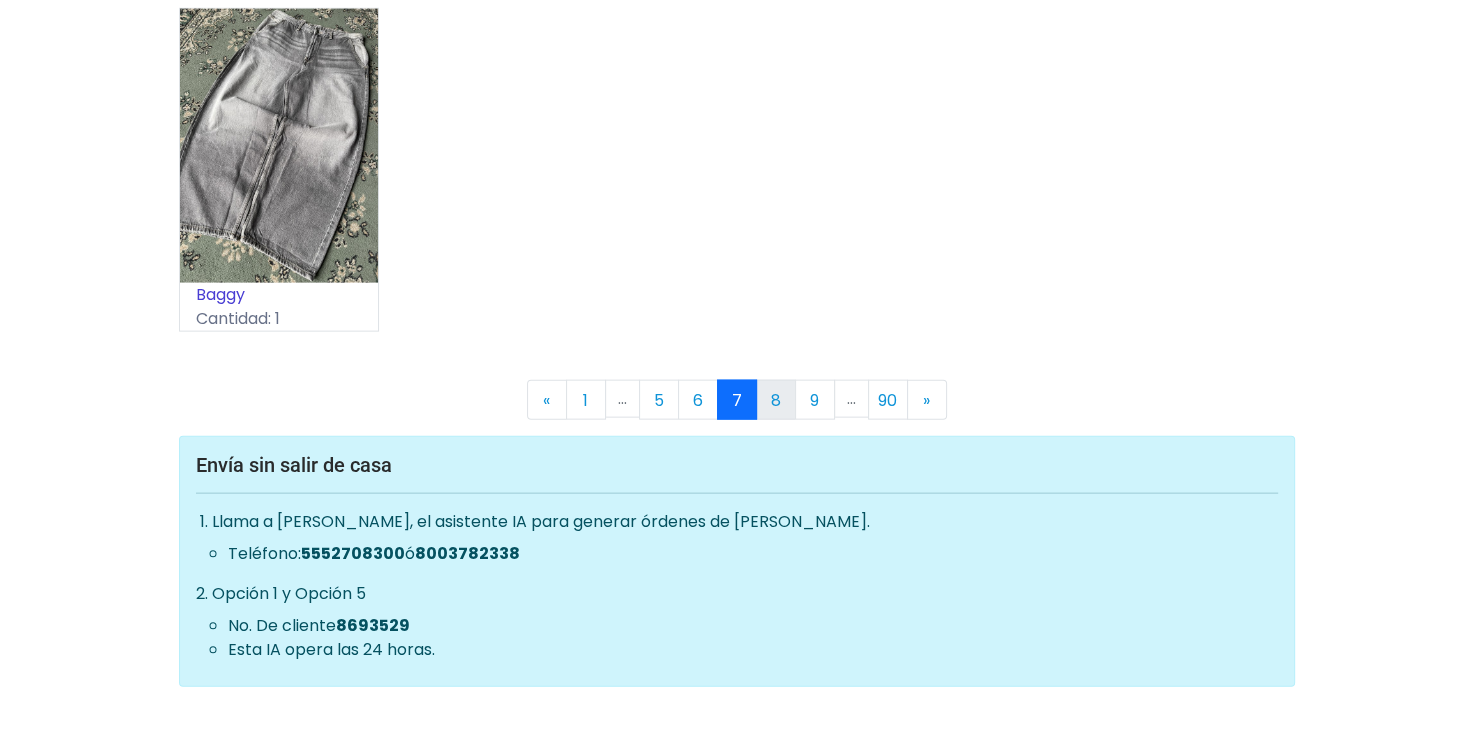 click on "8" at bounding box center (776, 400) 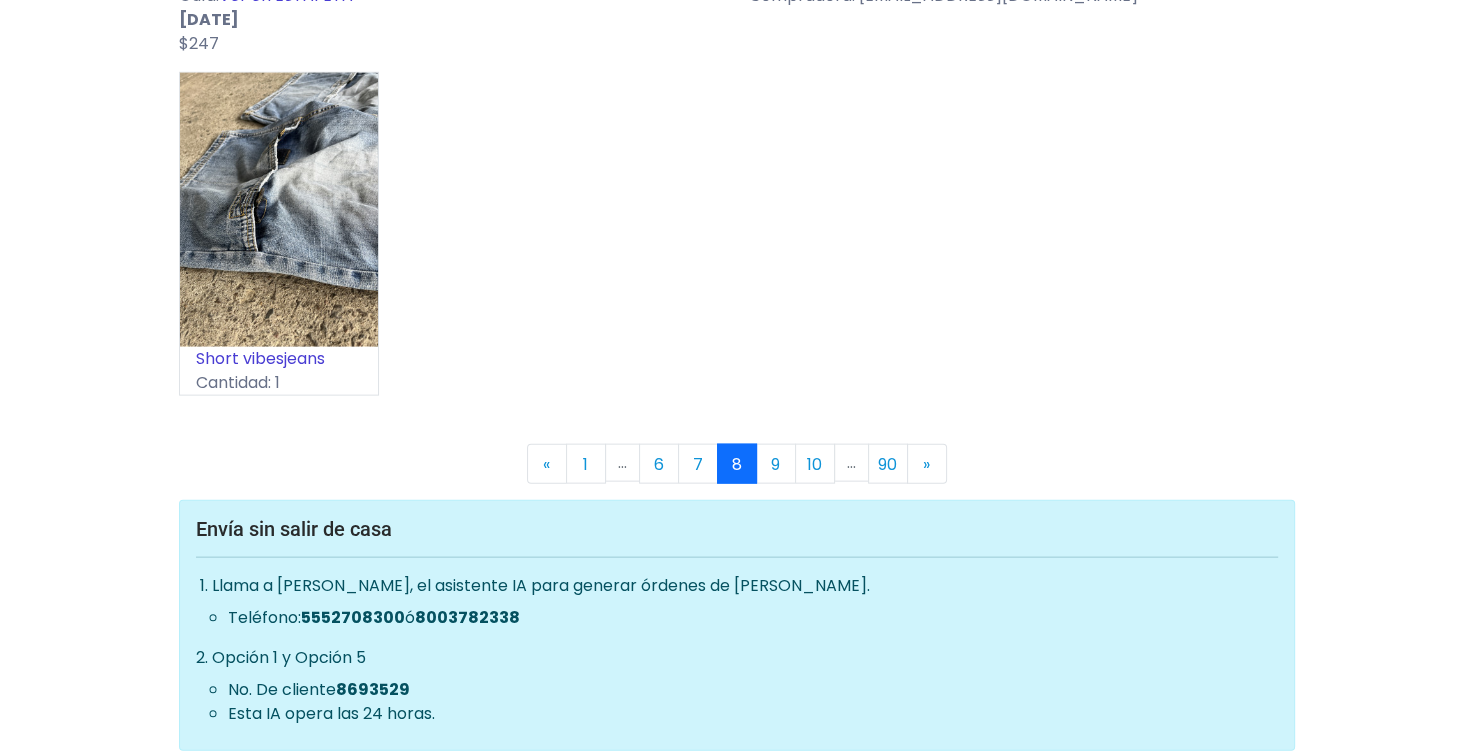 scroll, scrollTop: 11626, scrollLeft: 0, axis: vertical 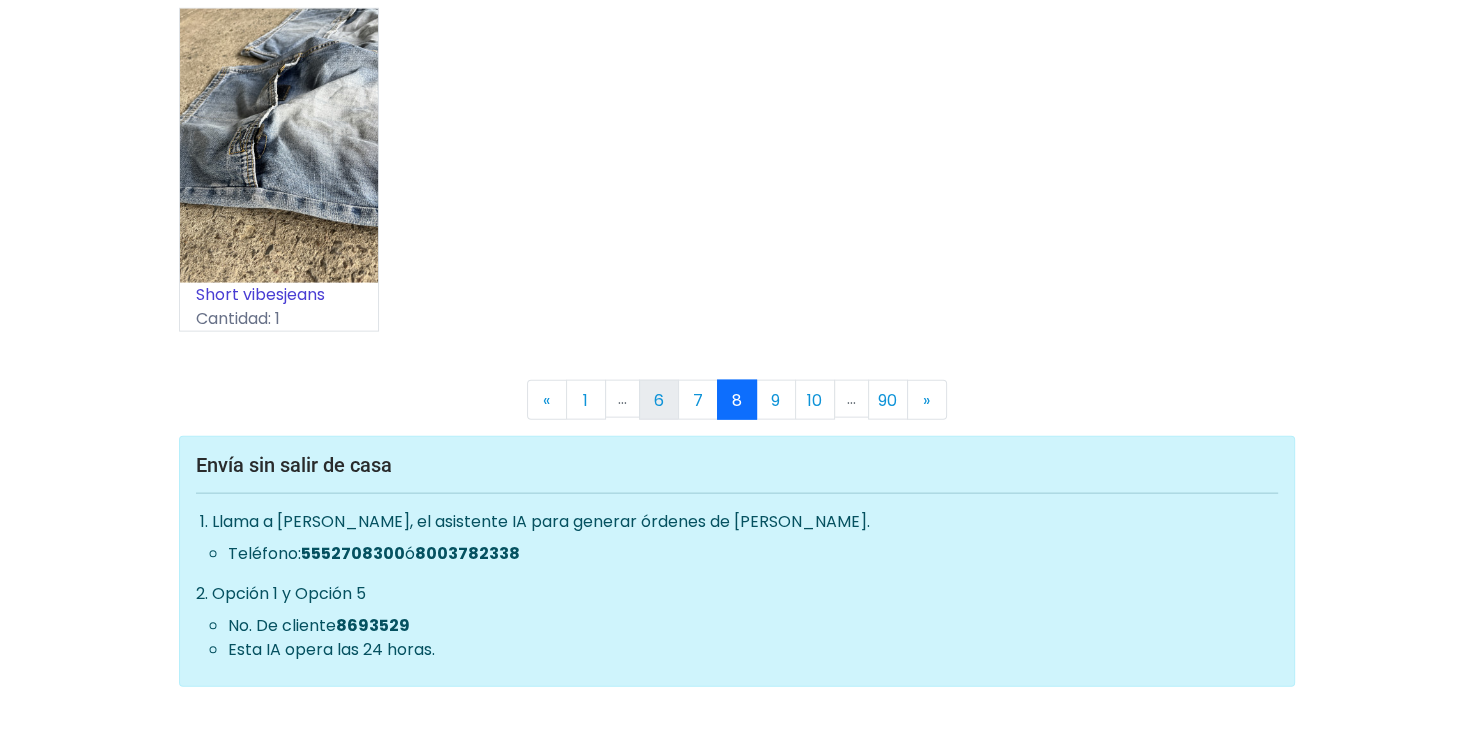 click on "6" at bounding box center [659, 400] 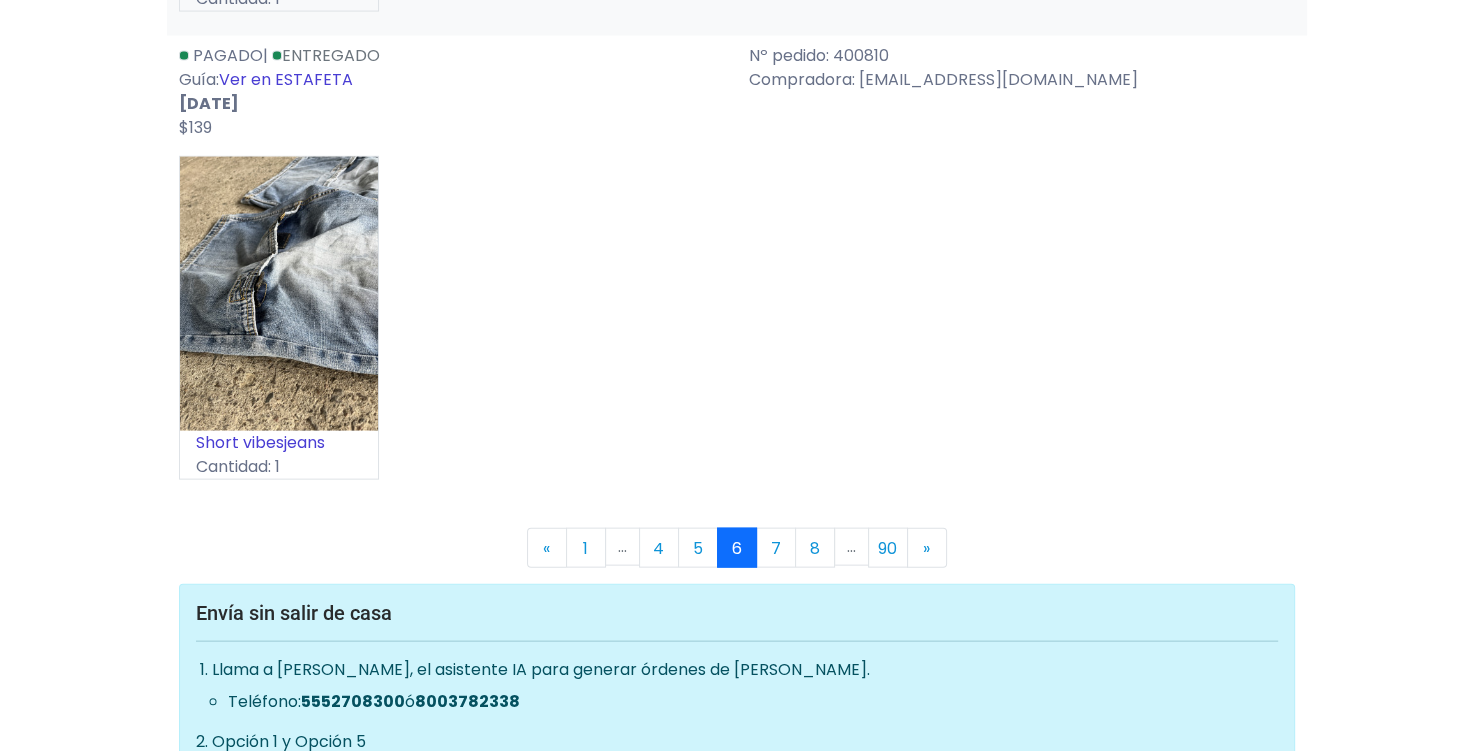 scroll, scrollTop: 11626, scrollLeft: 0, axis: vertical 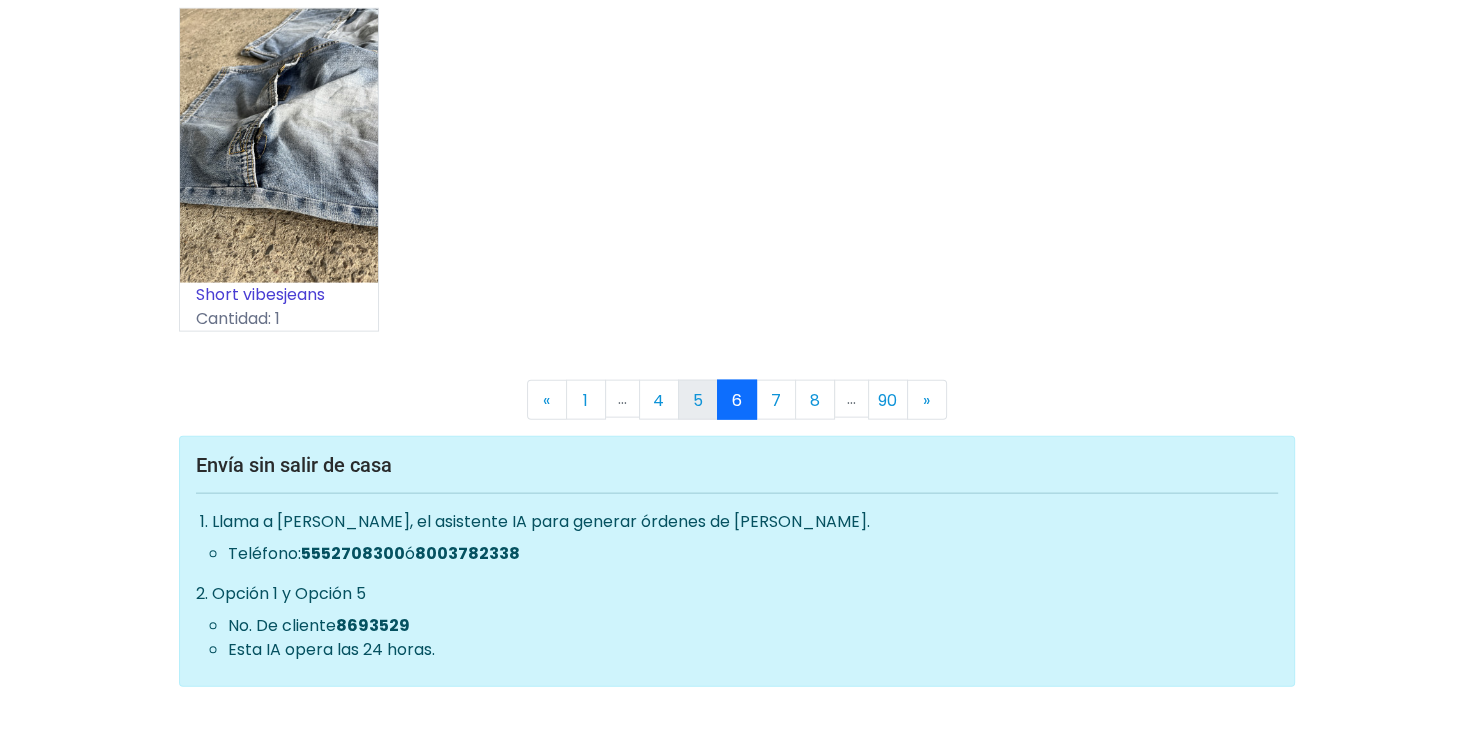 click on "5" at bounding box center (698, 400) 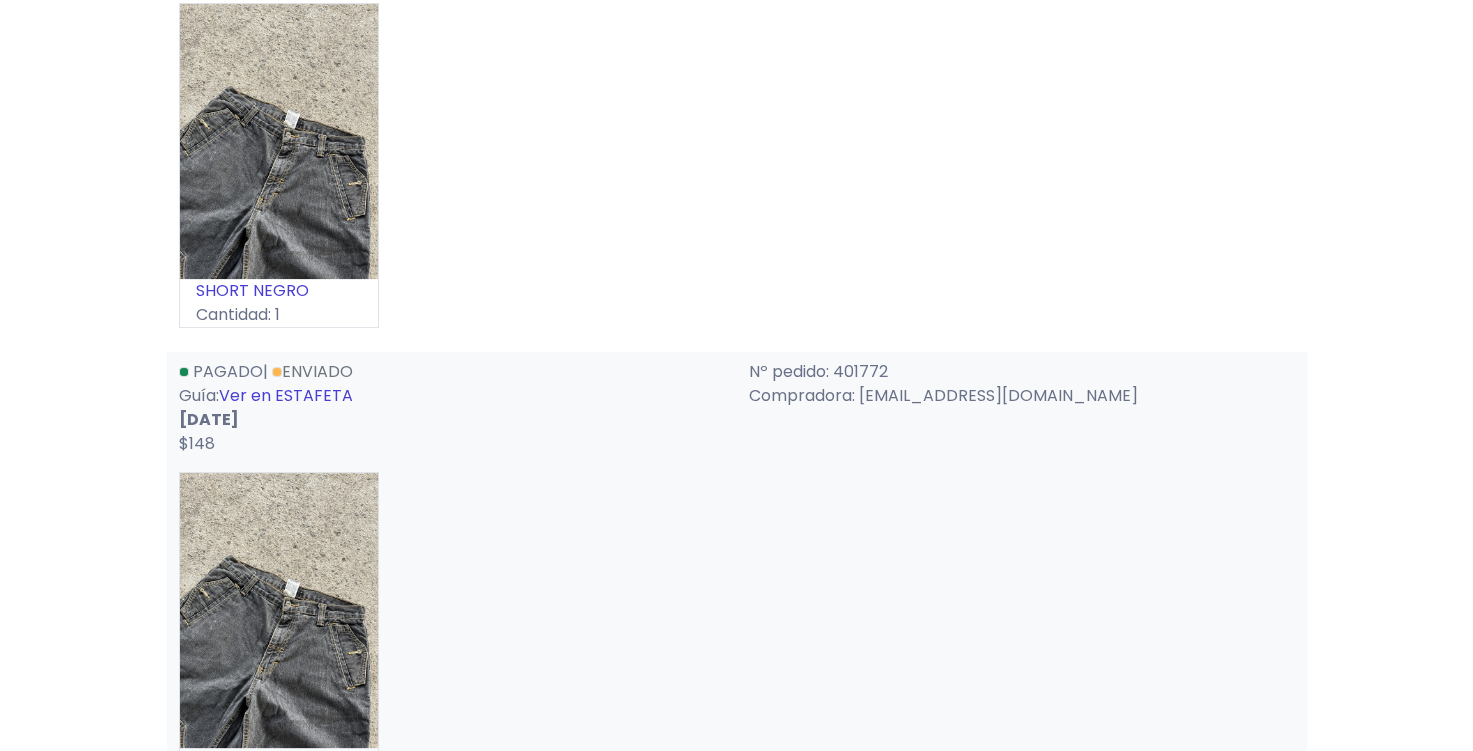 scroll, scrollTop: 400, scrollLeft: 0, axis: vertical 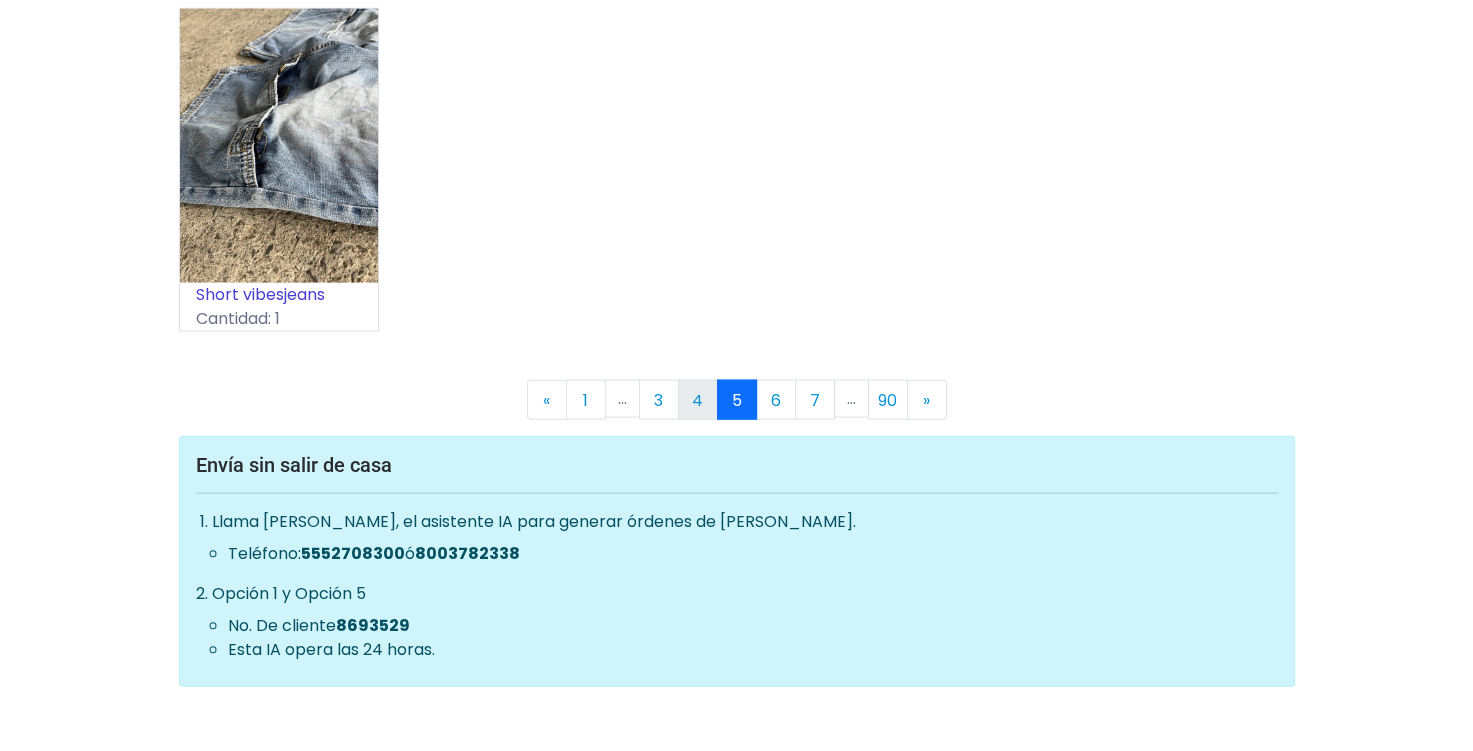 click on "4" at bounding box center [698, 400] 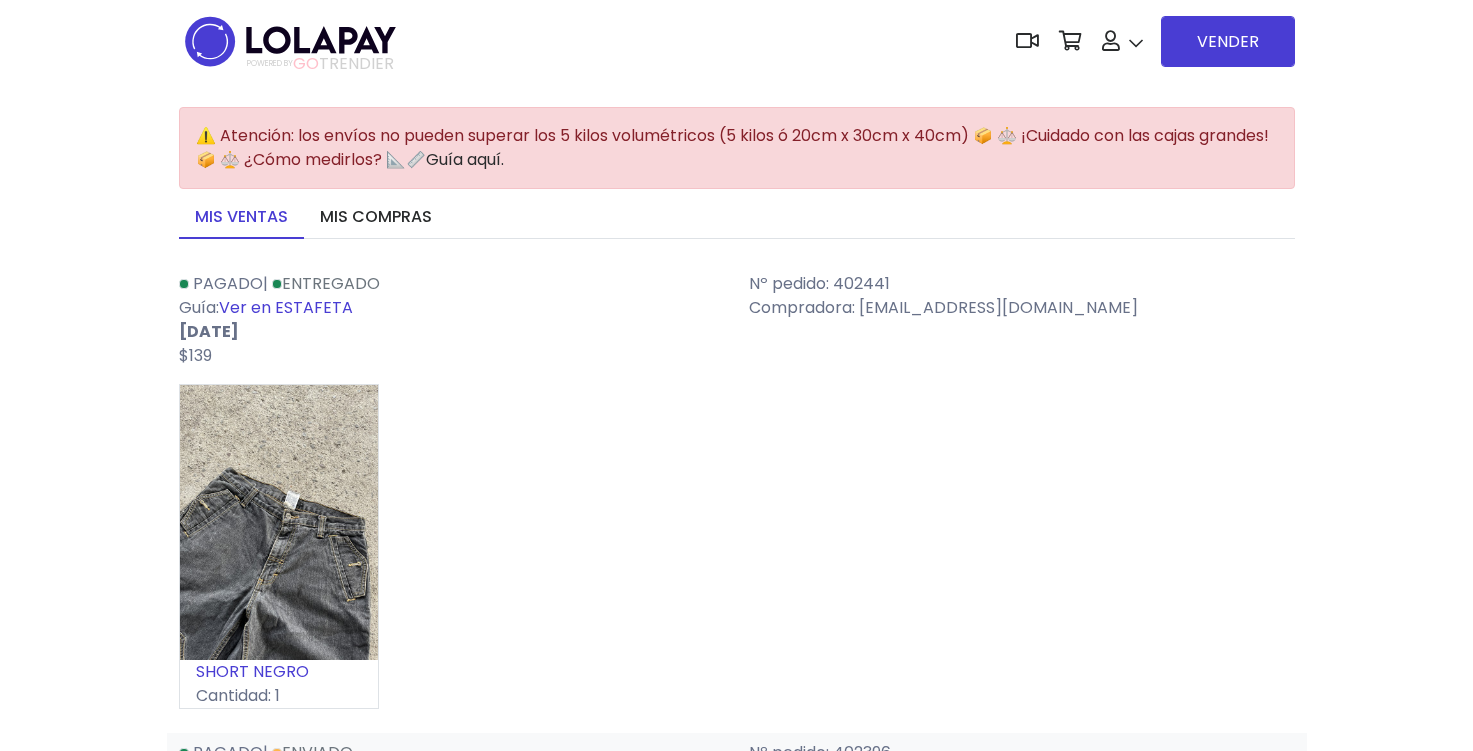 scroll, scrollTop: 0, scrollLeft: 0, axis: both 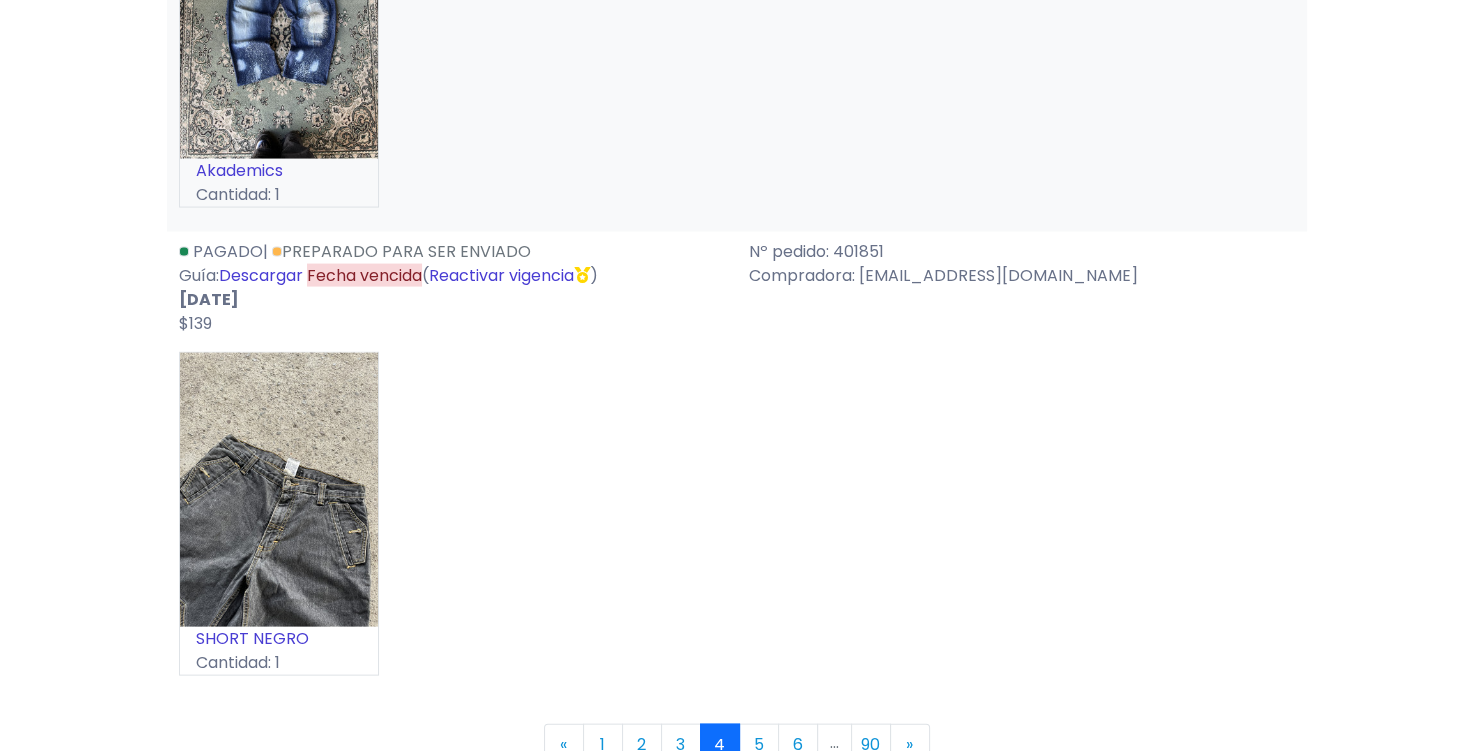 click on "Descargar" at bounding box center [261, 275] 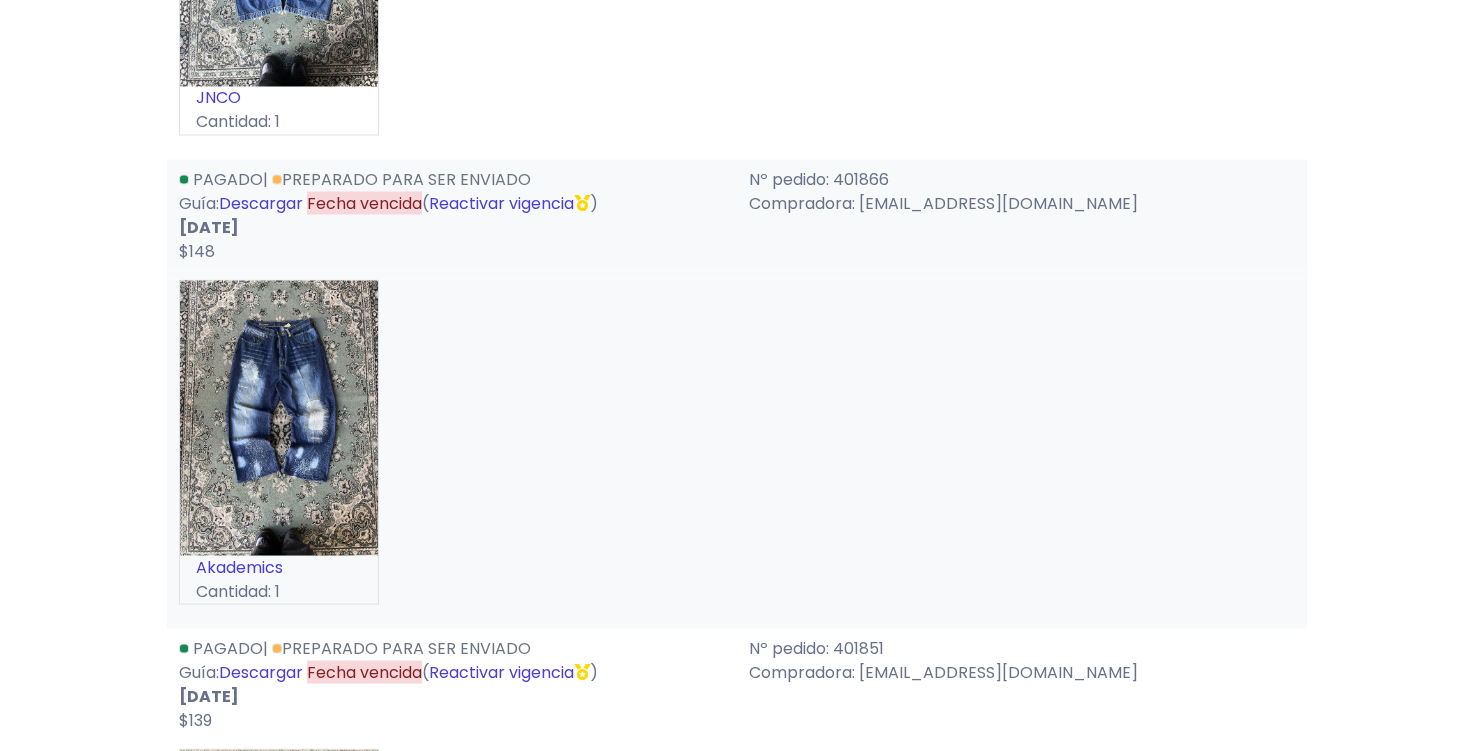 scroll, scrollTop: 10780, scrollLeft: 0, axis: vertical 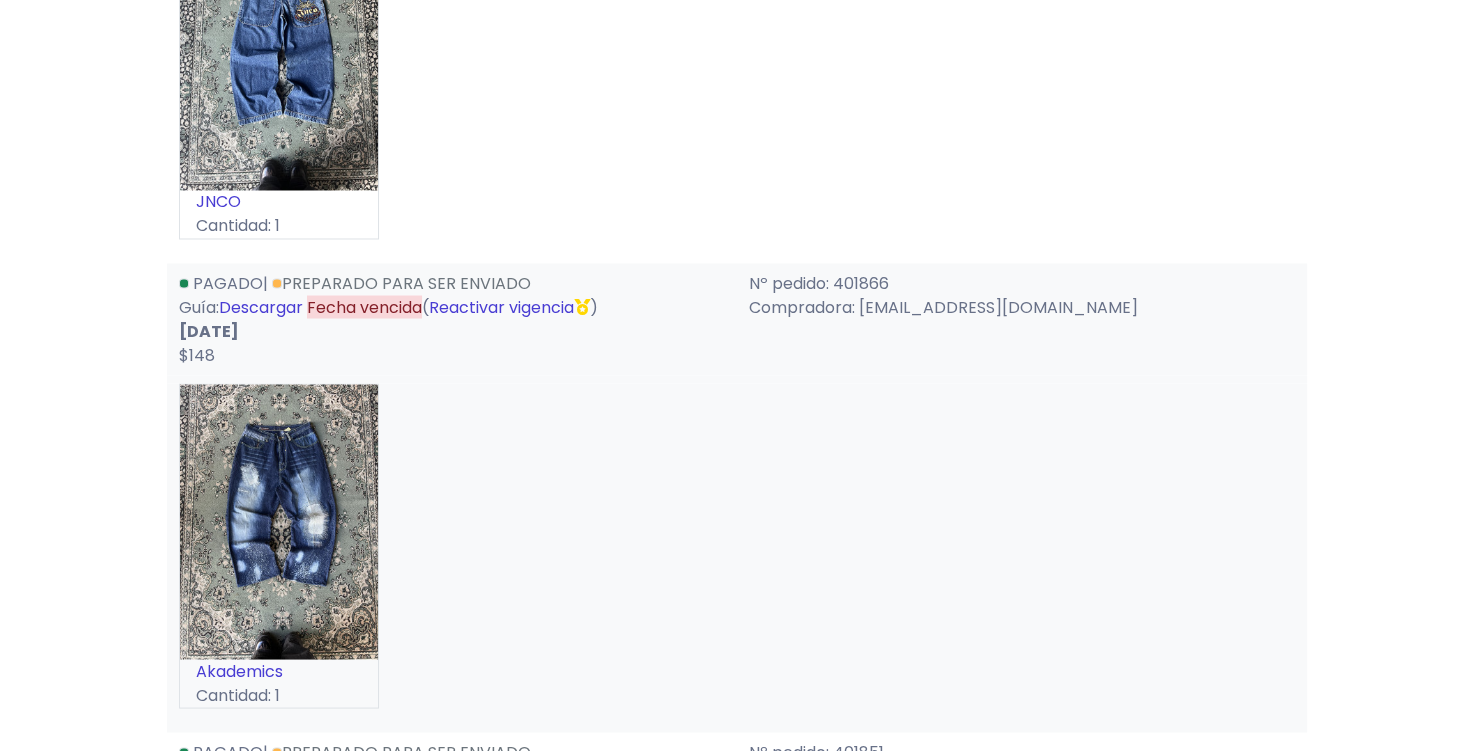 click on "Descargar" at bounding box center (261, 306) 